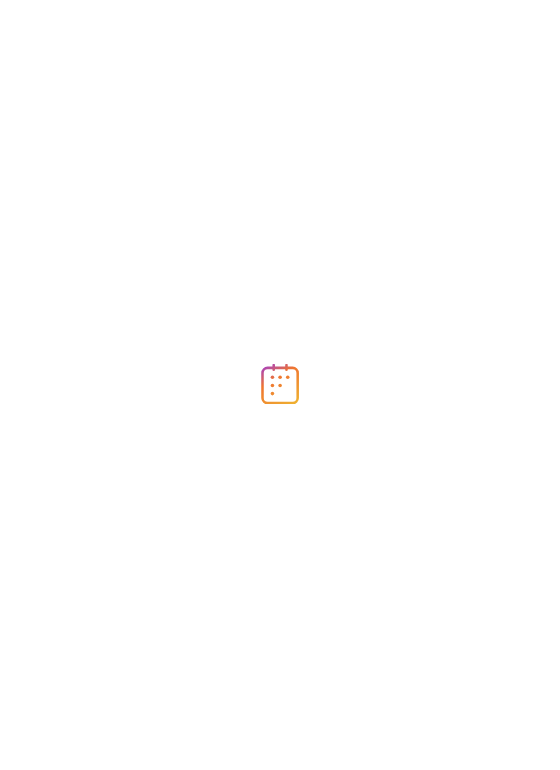 scroll, scrollTop: 0, scrollLeft: 0, axis: both 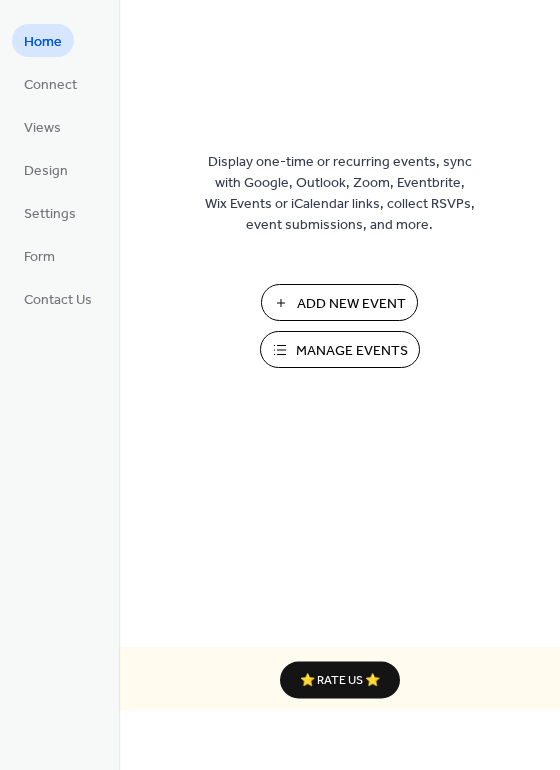 click on "Manage Events" at bounding box center (352, 351) 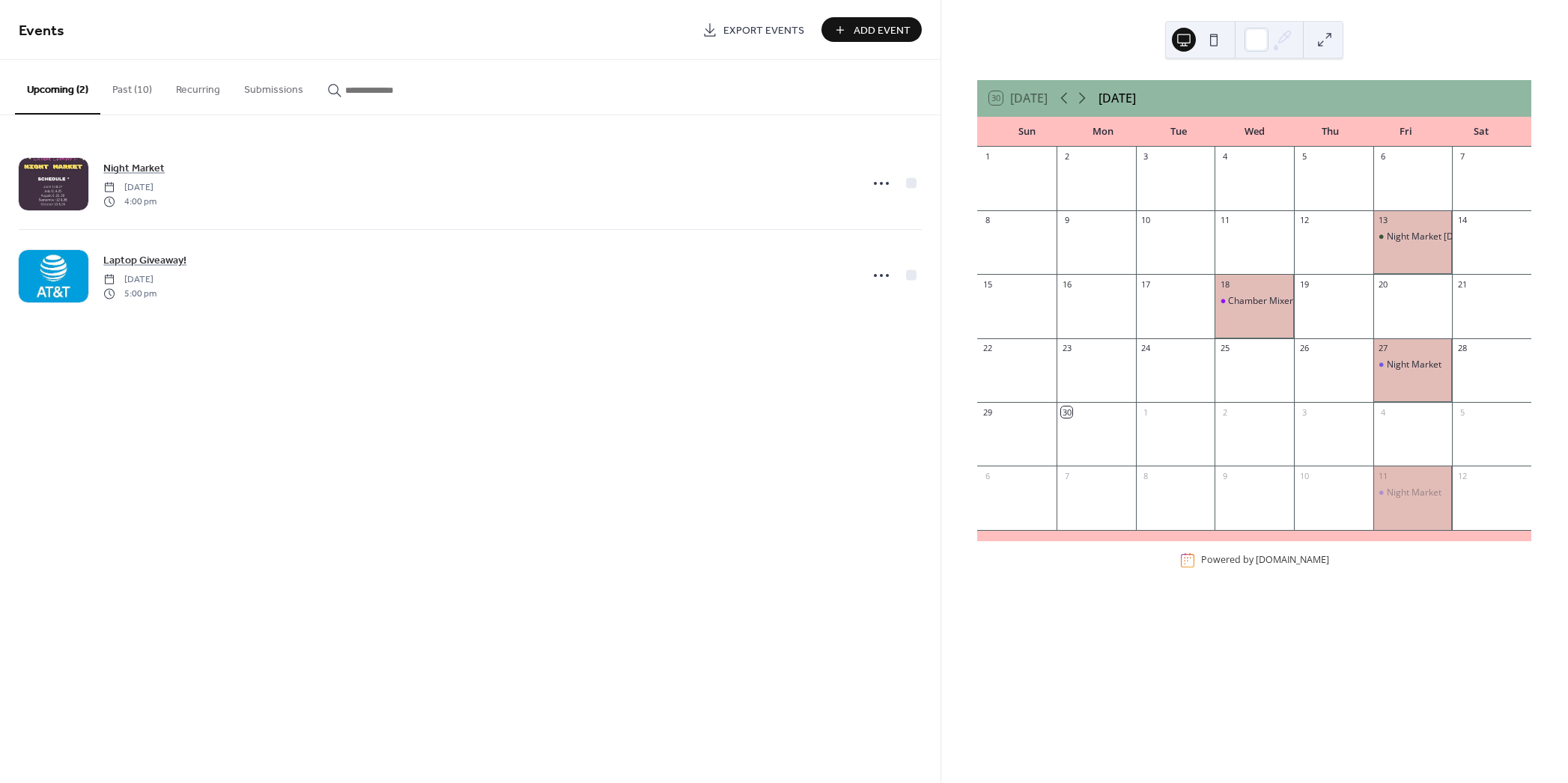 scroll, scrollTop: 0, scrollLeft: 0, axis: both 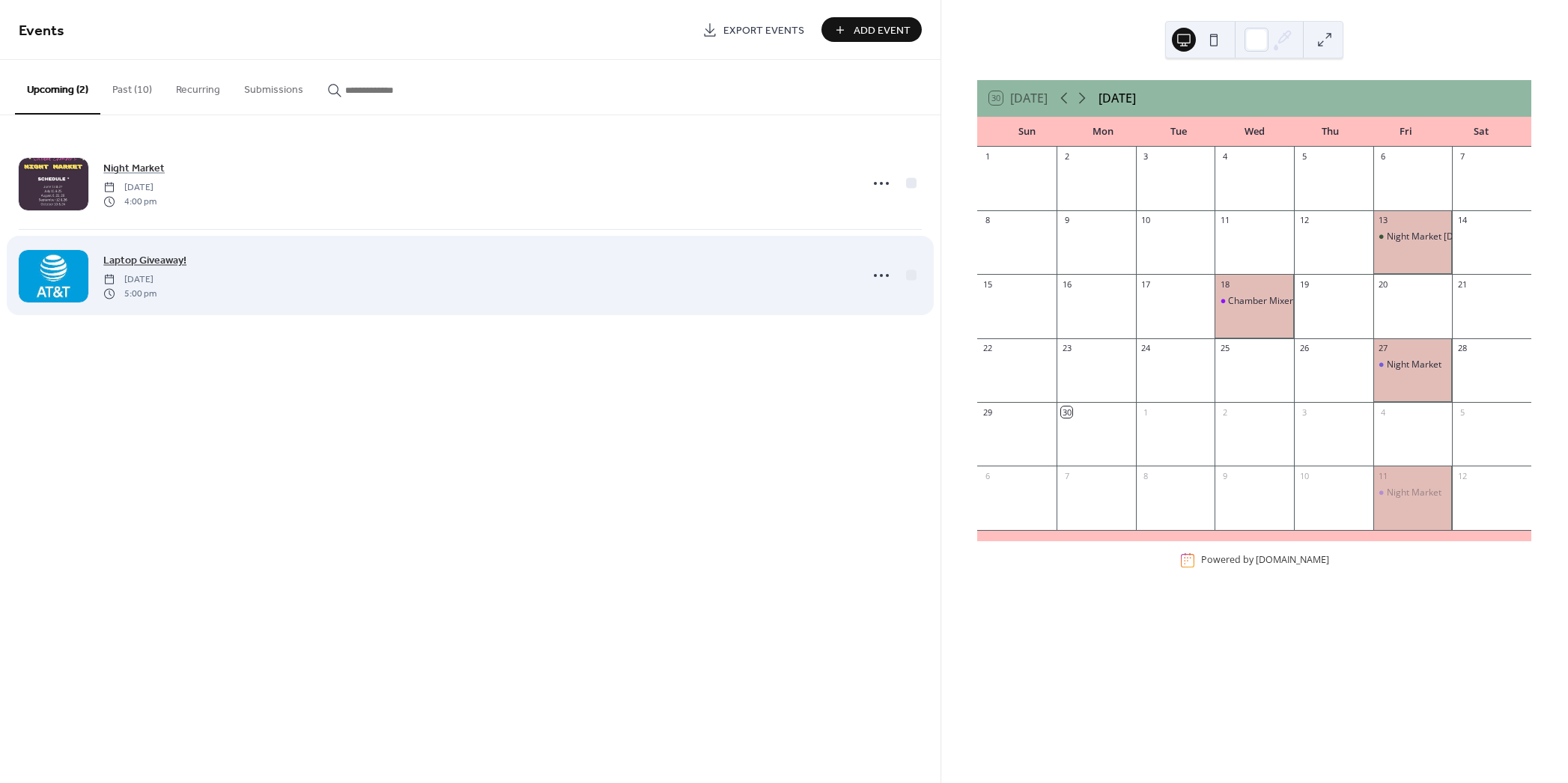 click on "Laptop Giveaway!" at bounding box center [145, 261] 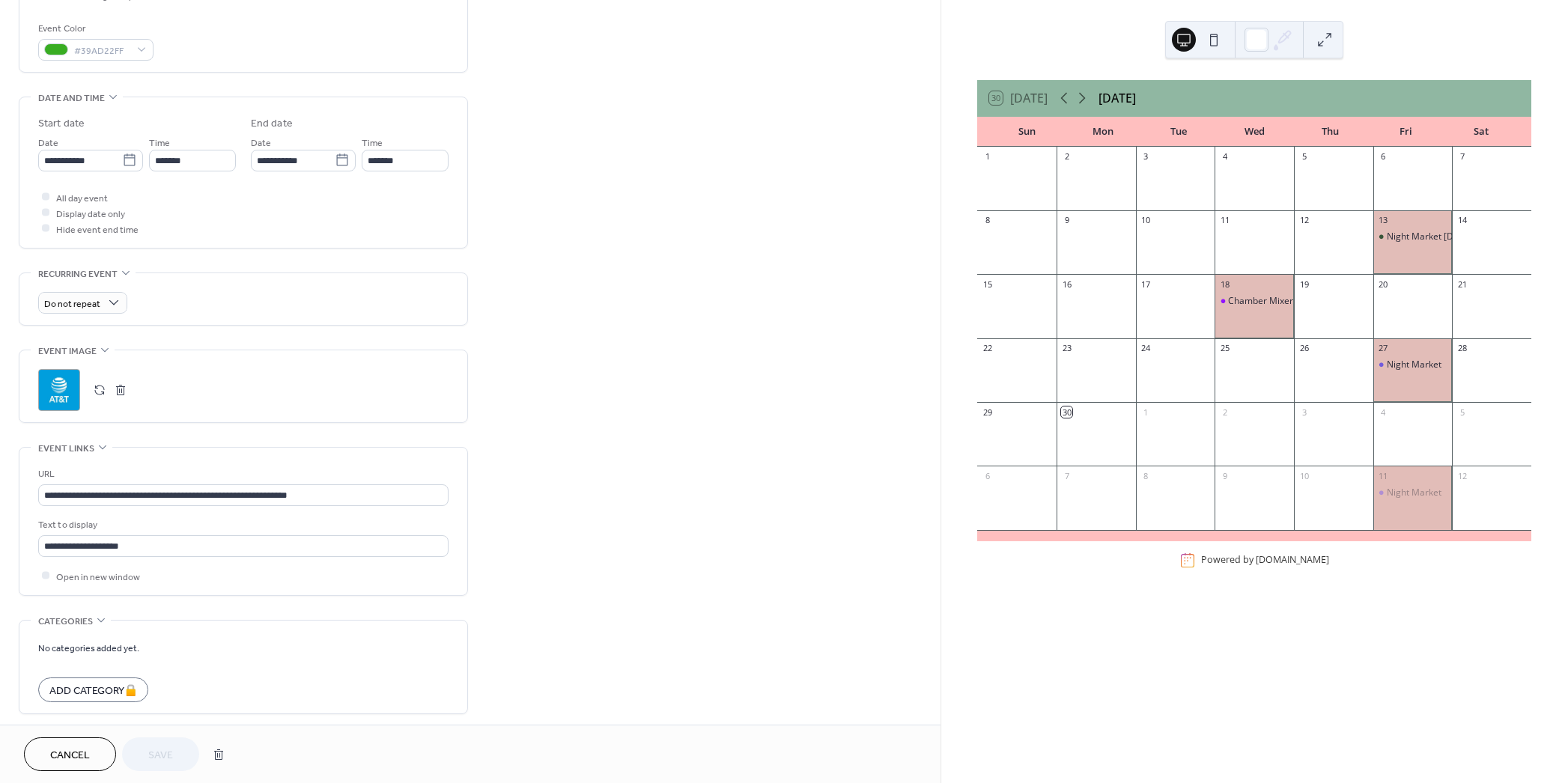 scroll, scrollTop: 446, scrollLeft: 0, axis: vertical 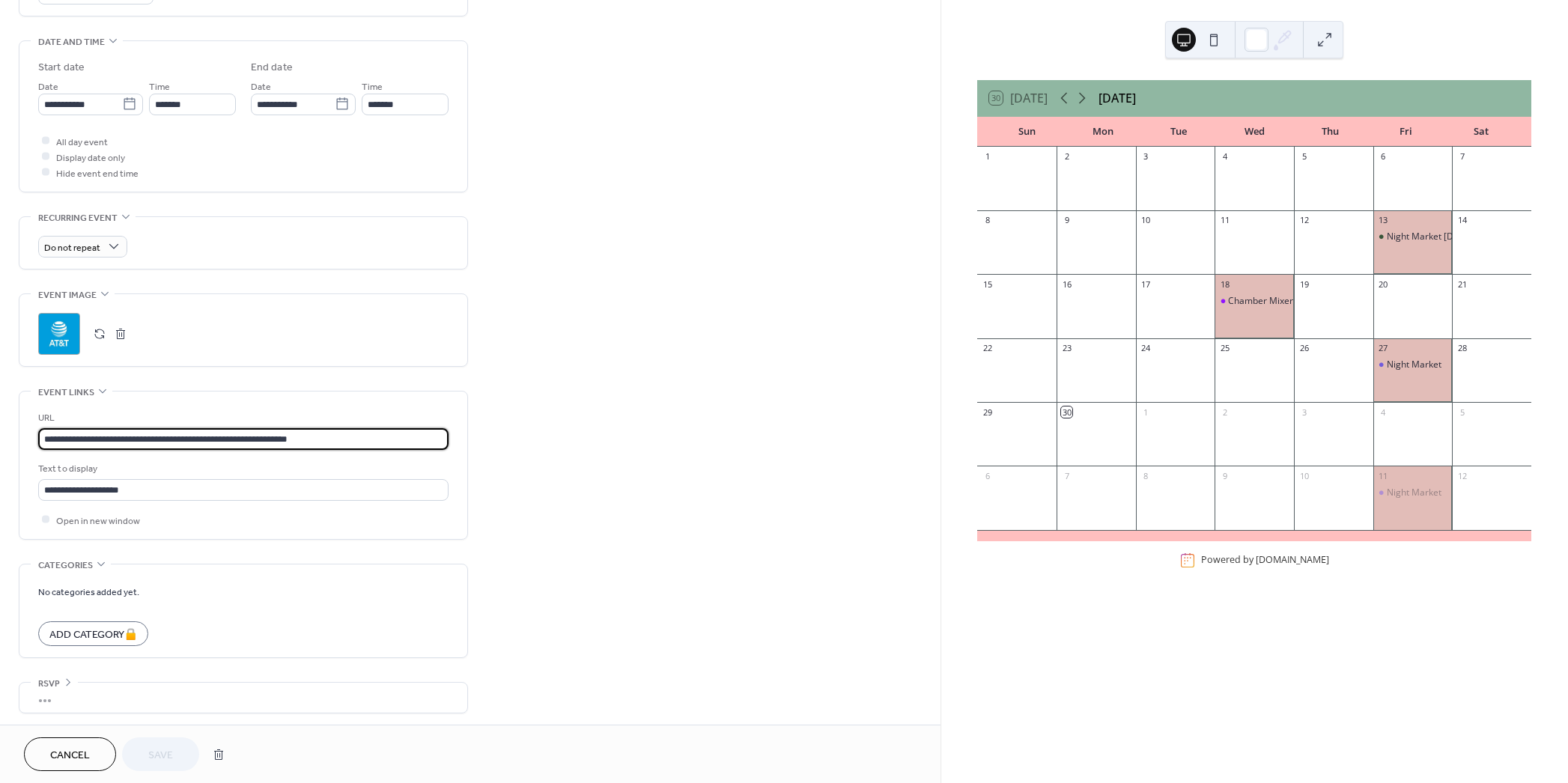 drag, startPoint x: 347, startPoint y: 435, endPoint x: 12, endPoint y: 456, distance: 335.65756 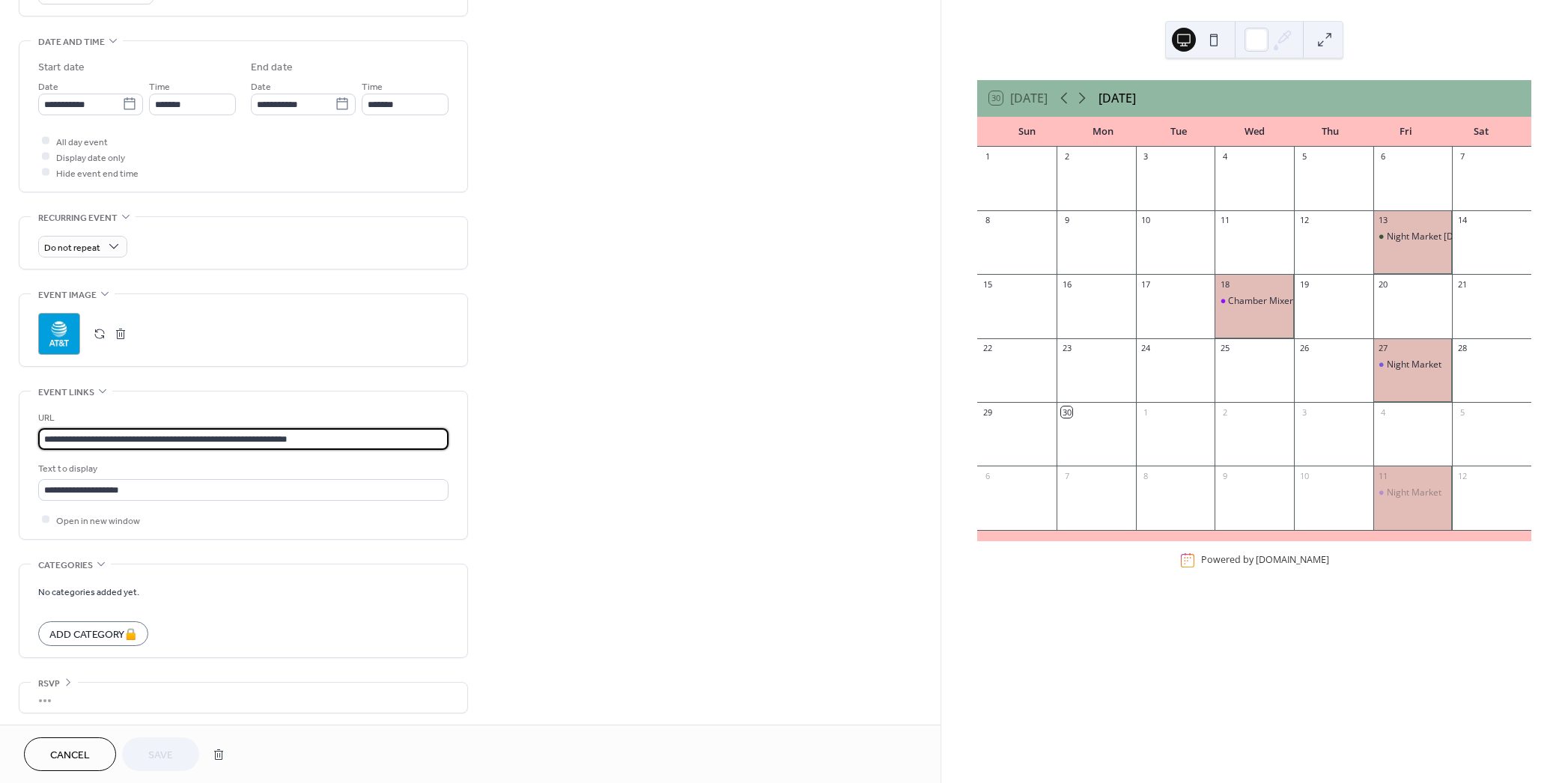 click on "**********" at bounding box center (243, 465) 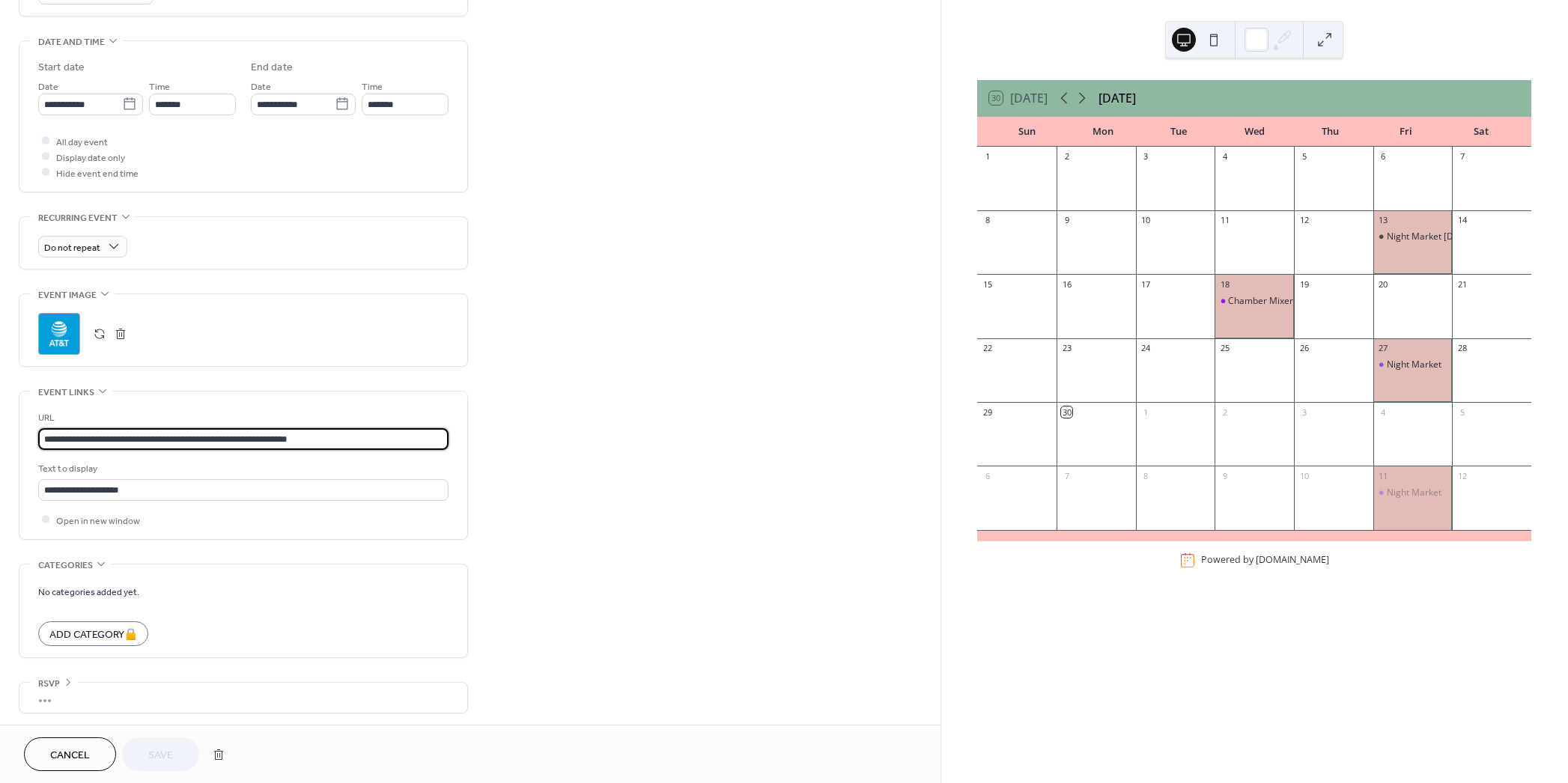 scroll, scrollTop: 0, scrollLeft: 0, axis: both 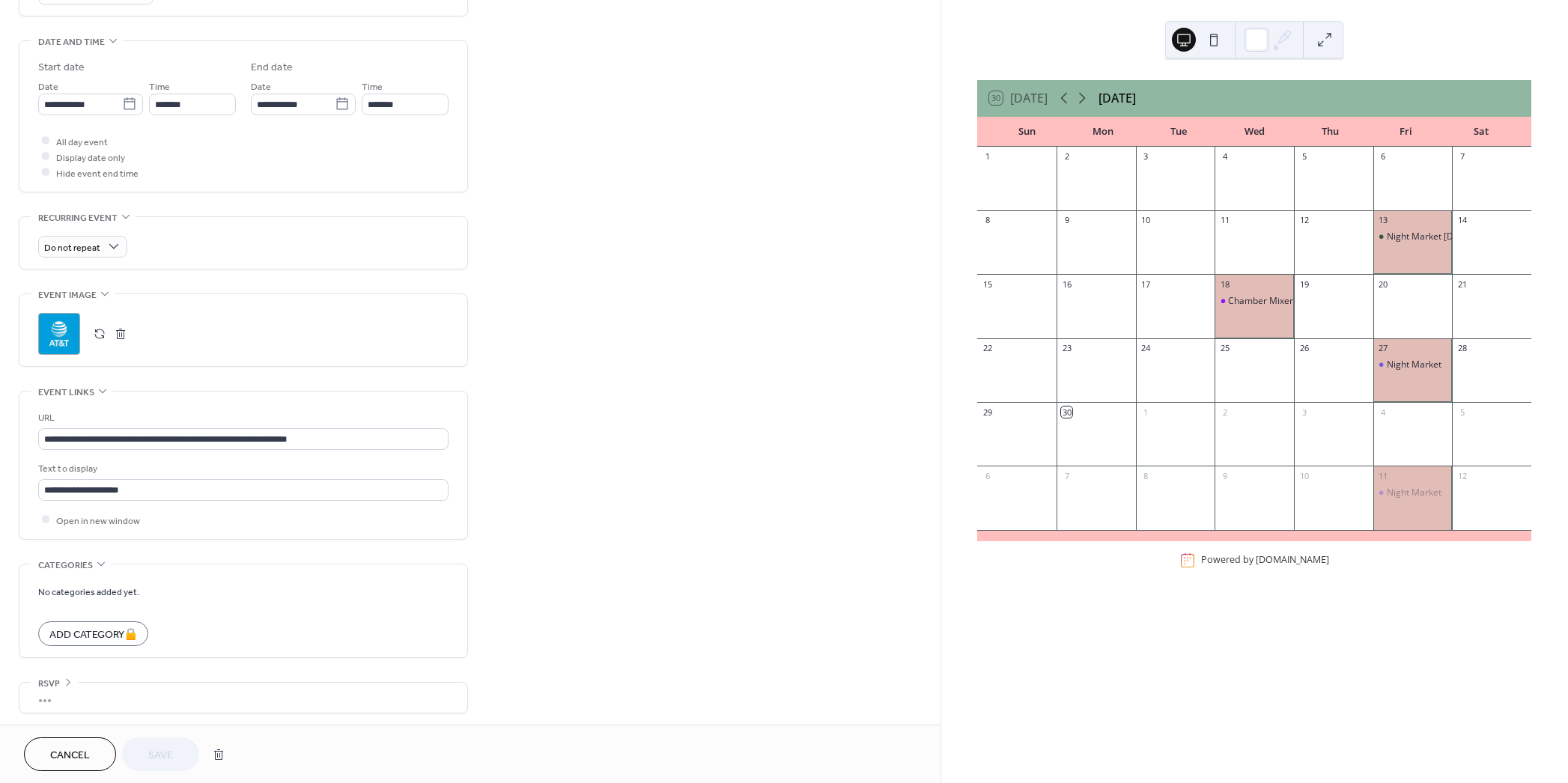 click 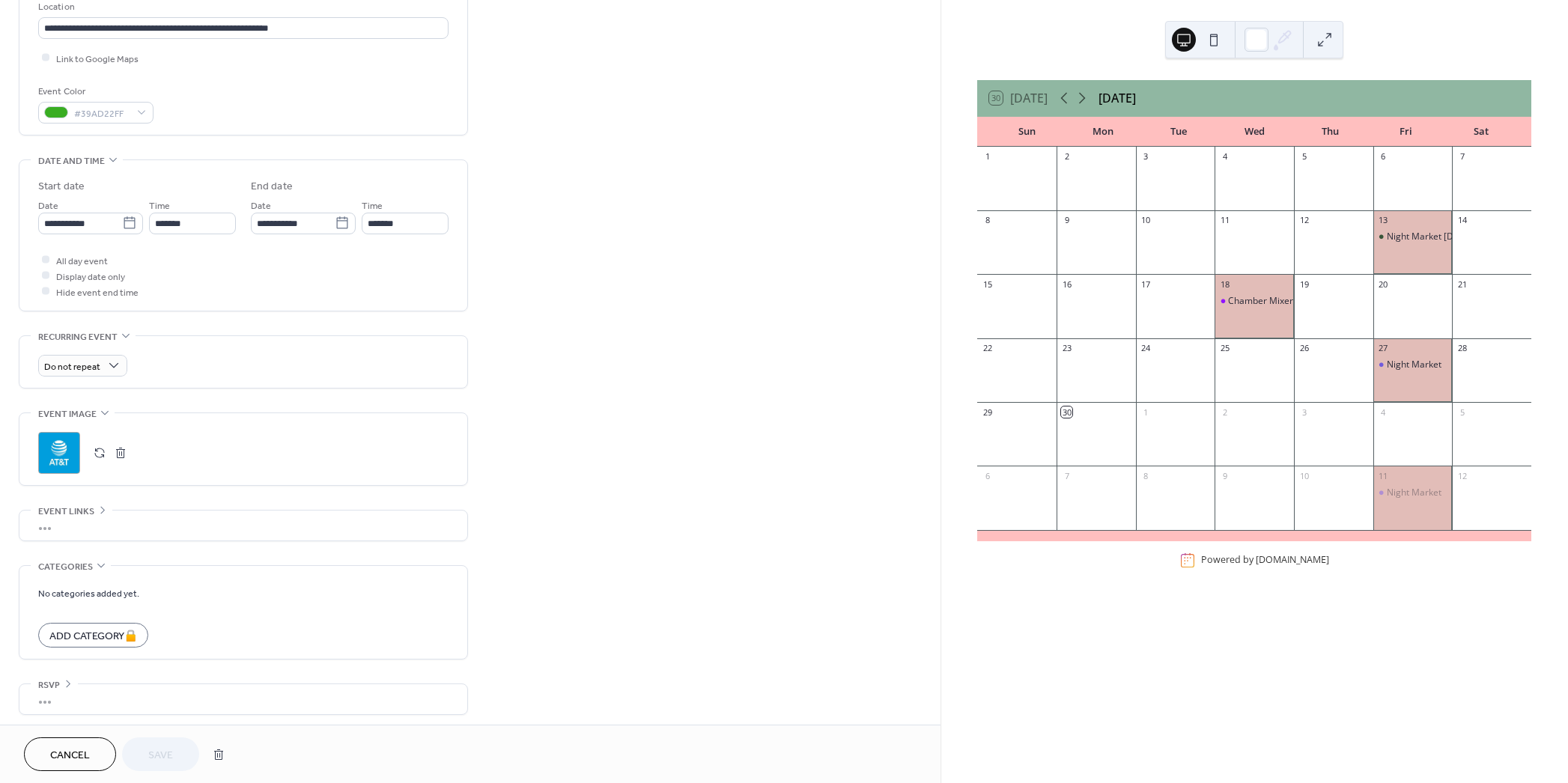 scroll, scrollTop: 329, scrollLeft: 0, axis: vertical 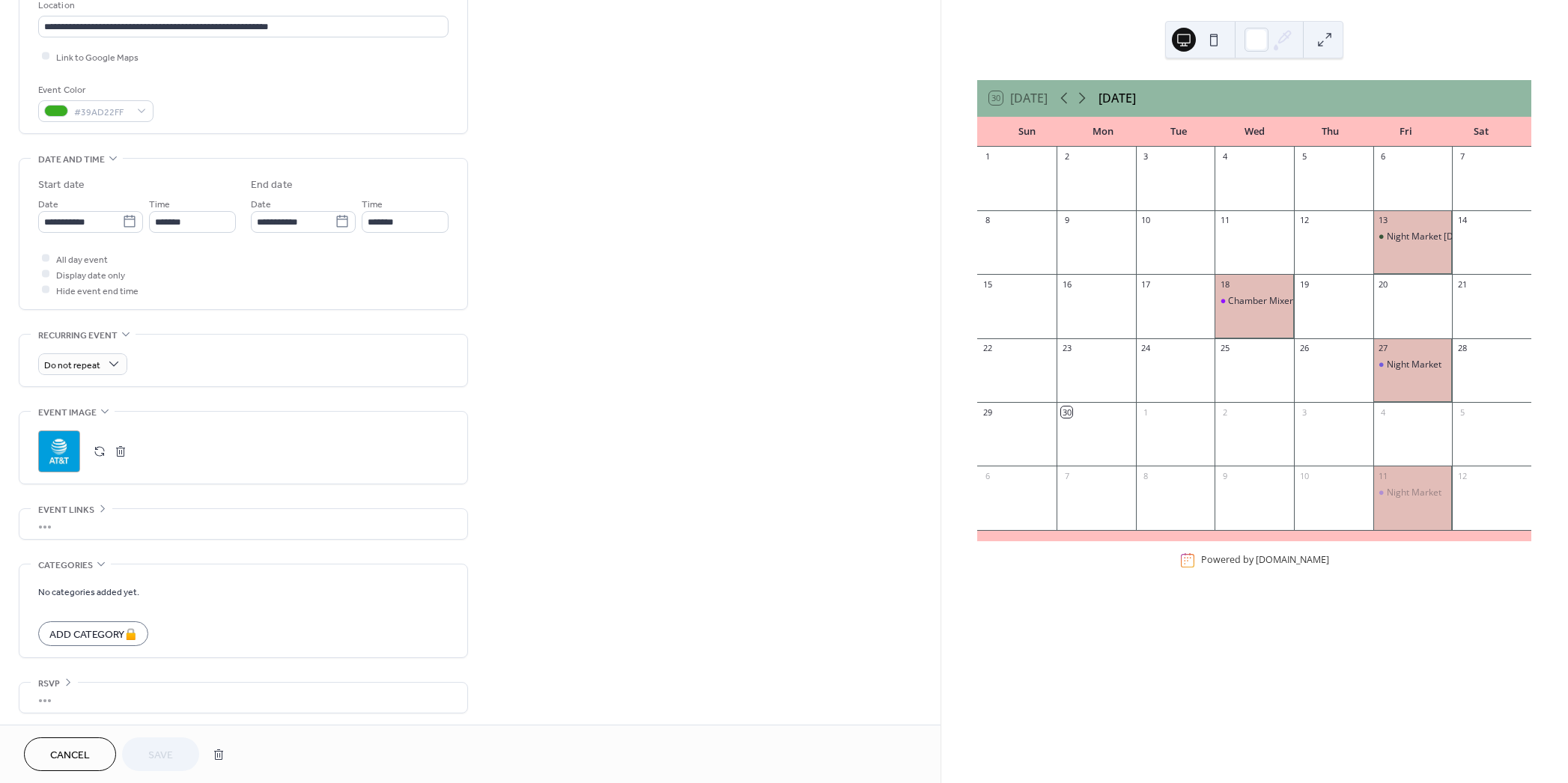 click on "•••" at bounding box center [243, 524] 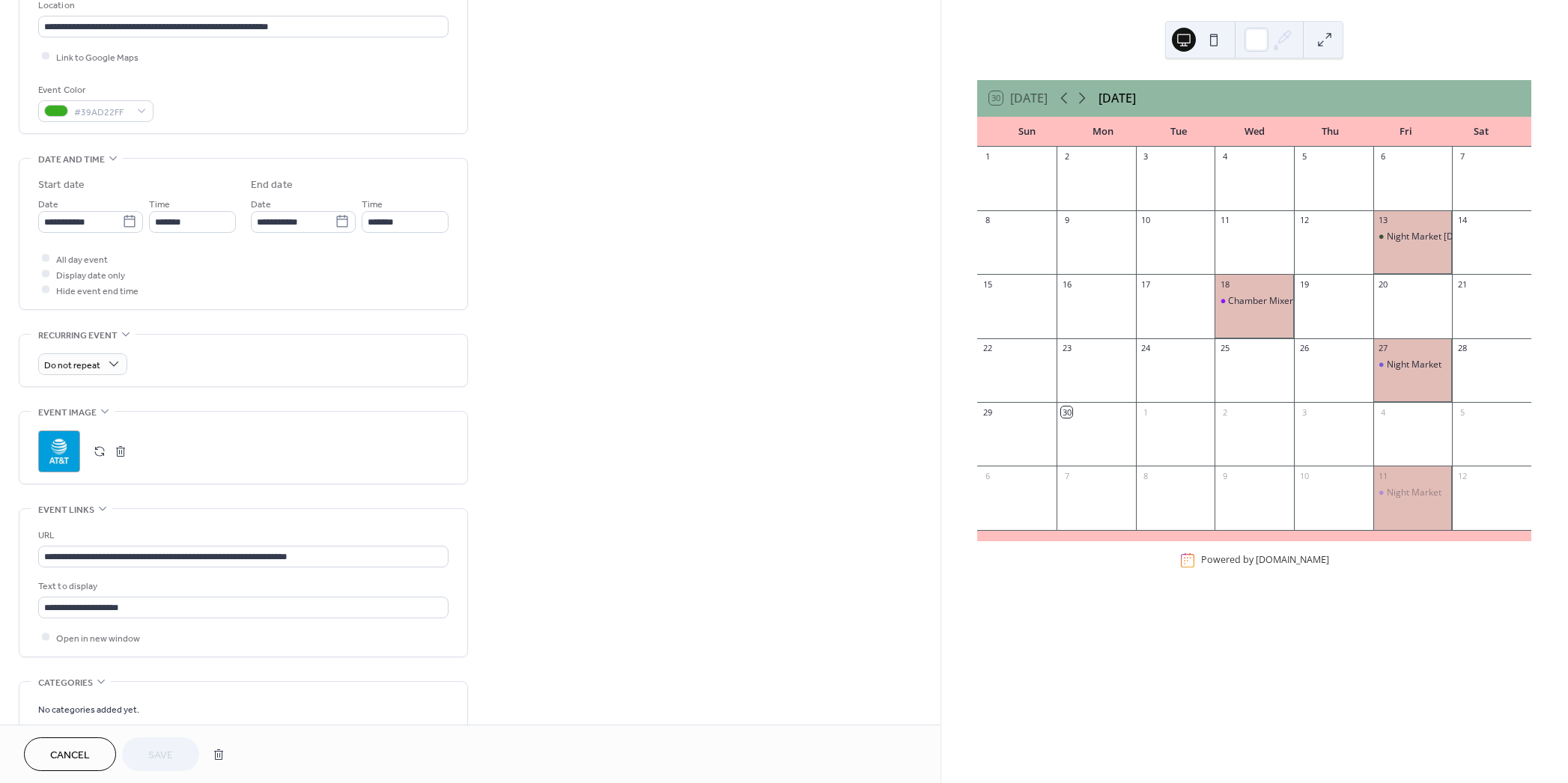 scroll, scrollTop: 446, scrollLeft: 0, axis: vertical 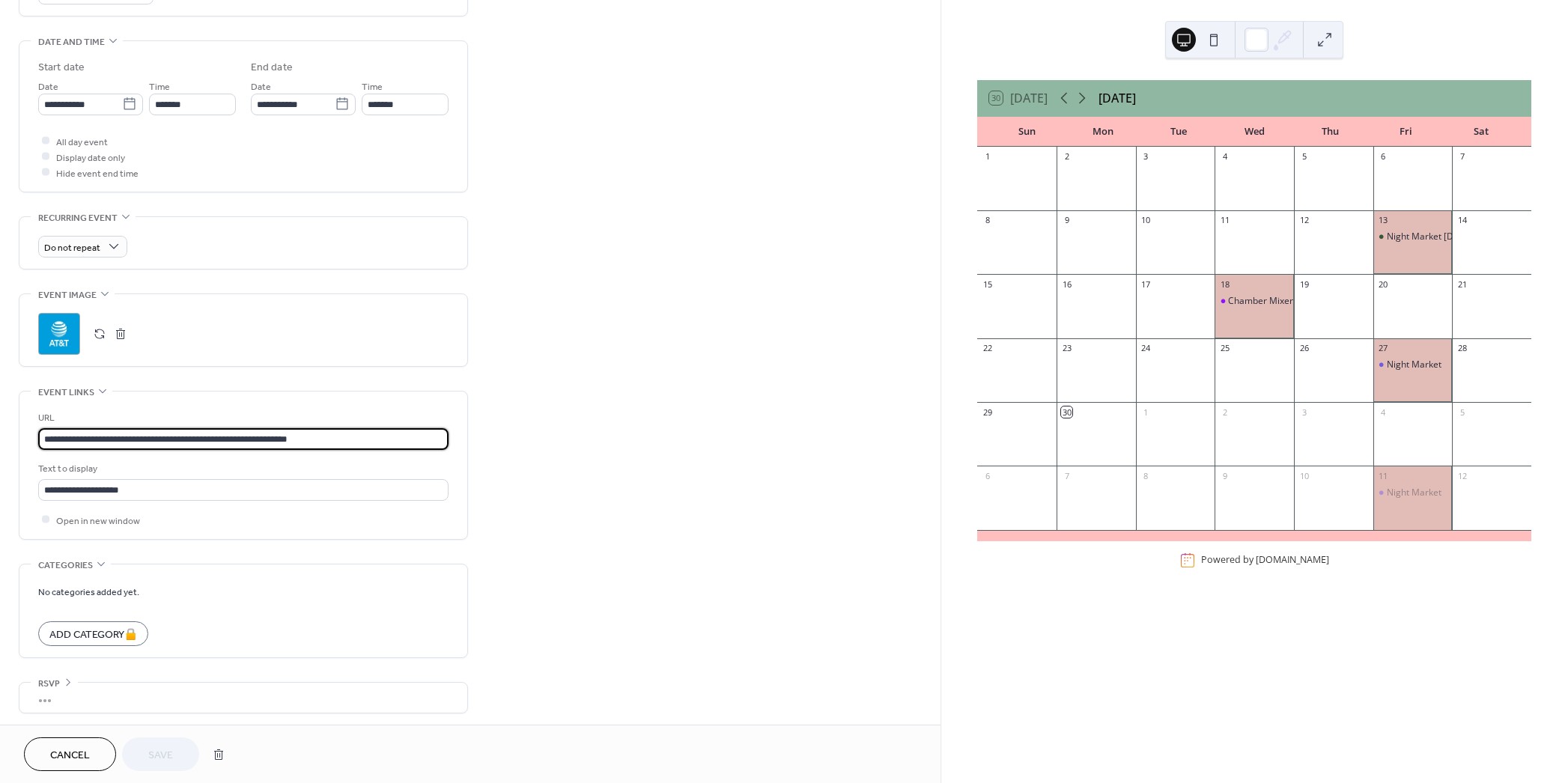 drag, startPoint x: 332, startPoint y: 434, endPoint x: 32, endPoint y: 427, distance: 300.08166 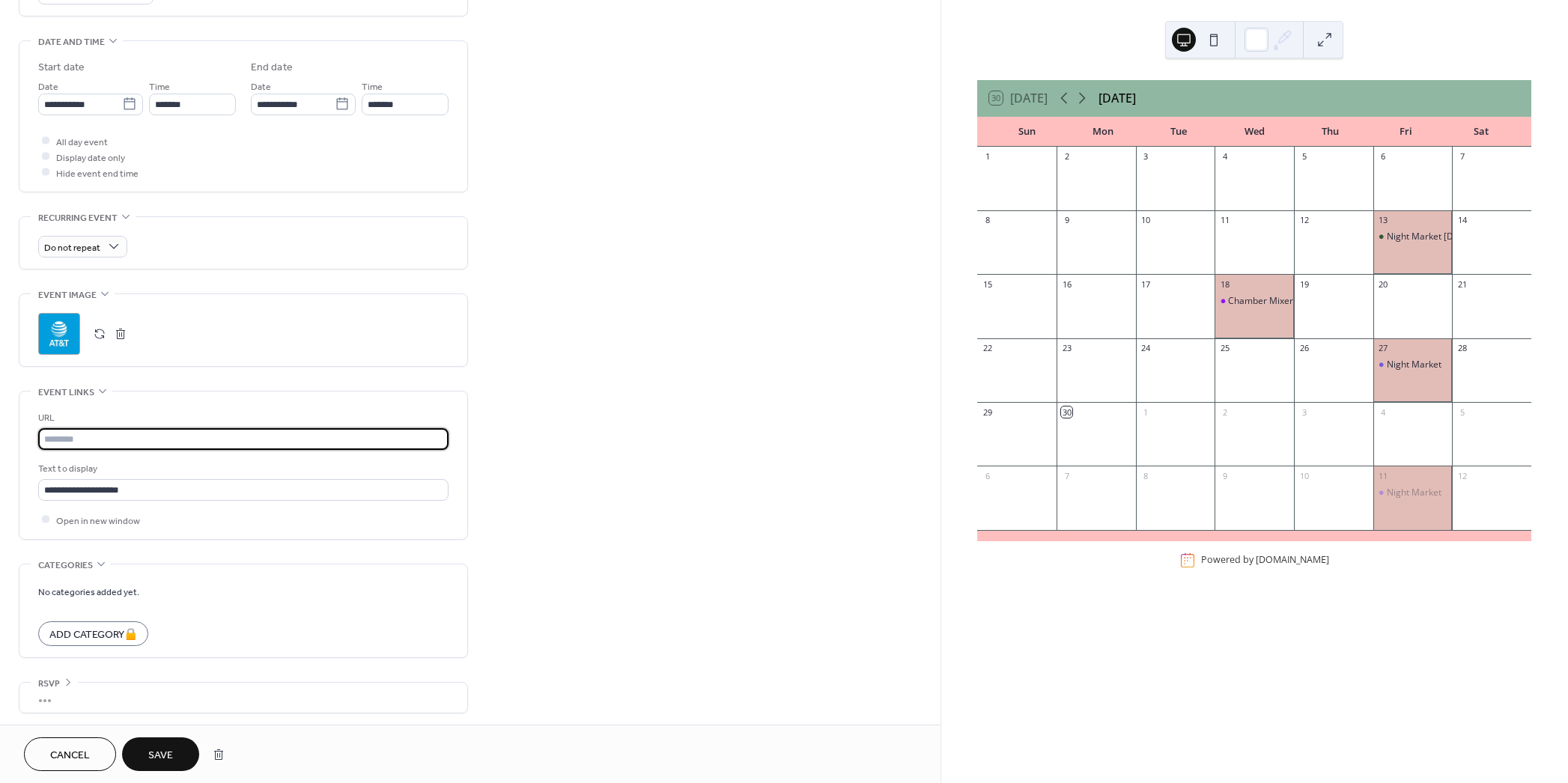 type 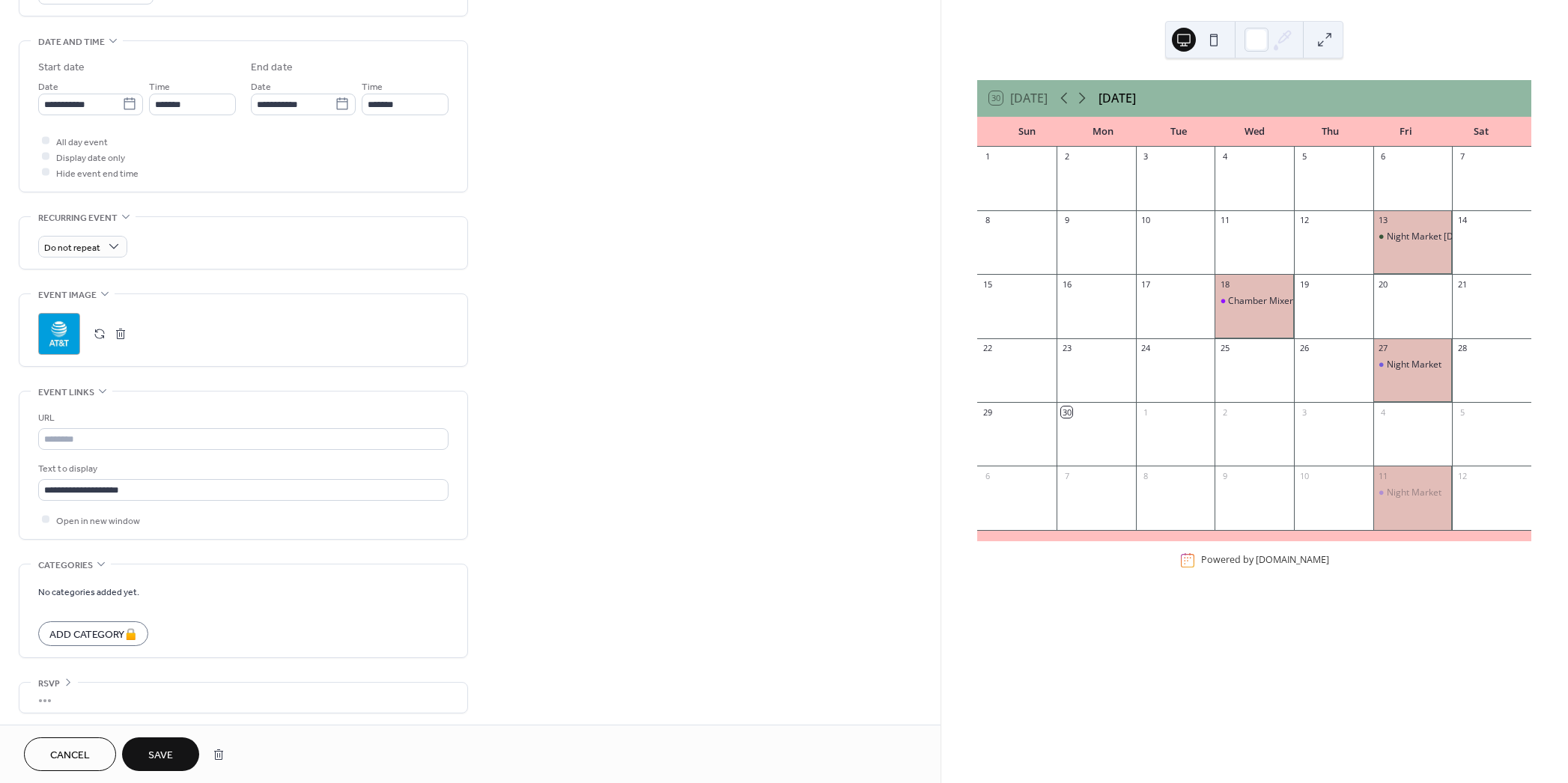 click on "Save" at bounding box center [160, 755] 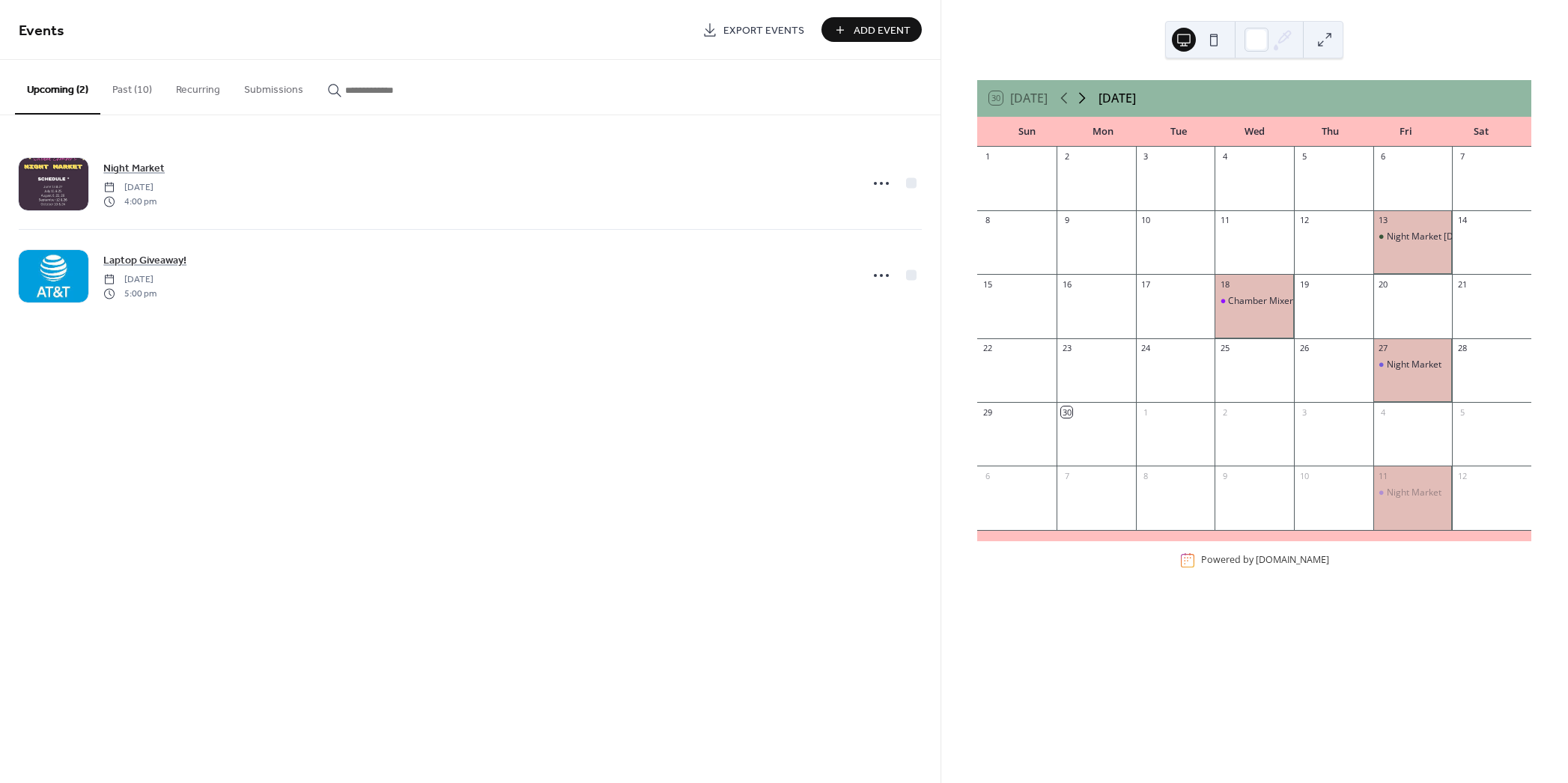 click 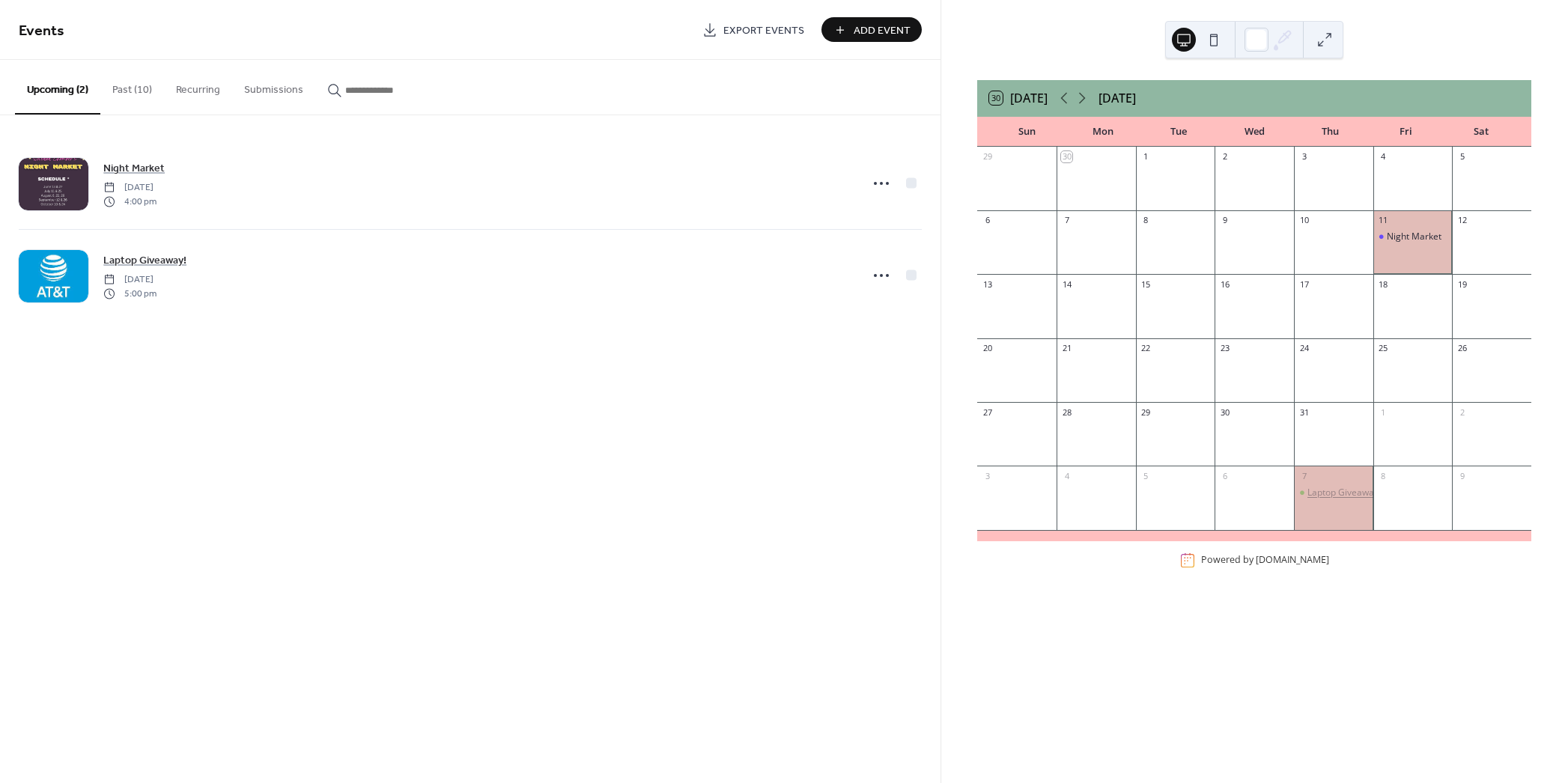 click on "Laptop Giveaway!" at bounding box center [1344, 493] 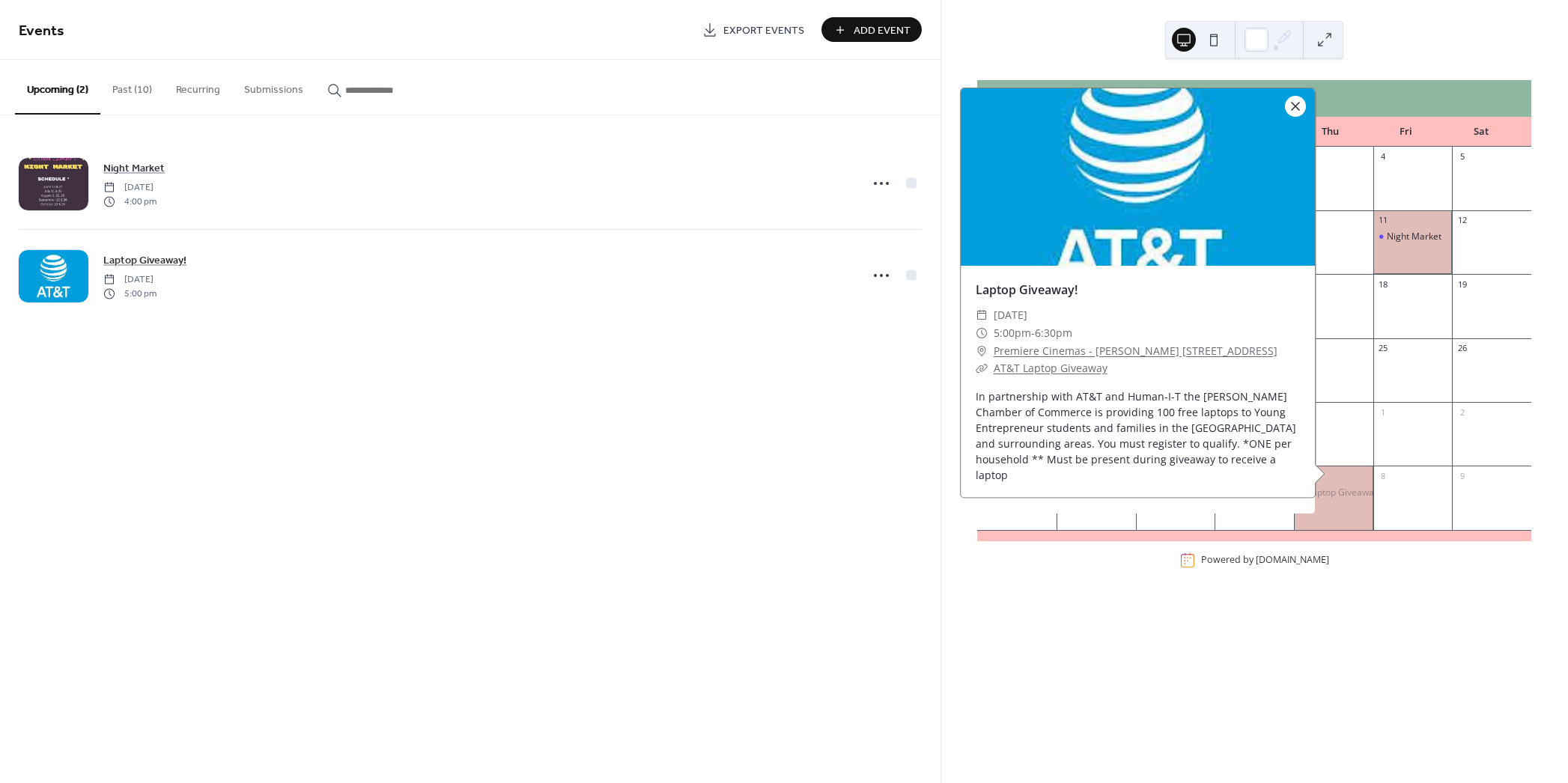 click at bounding box center (1295, 106) 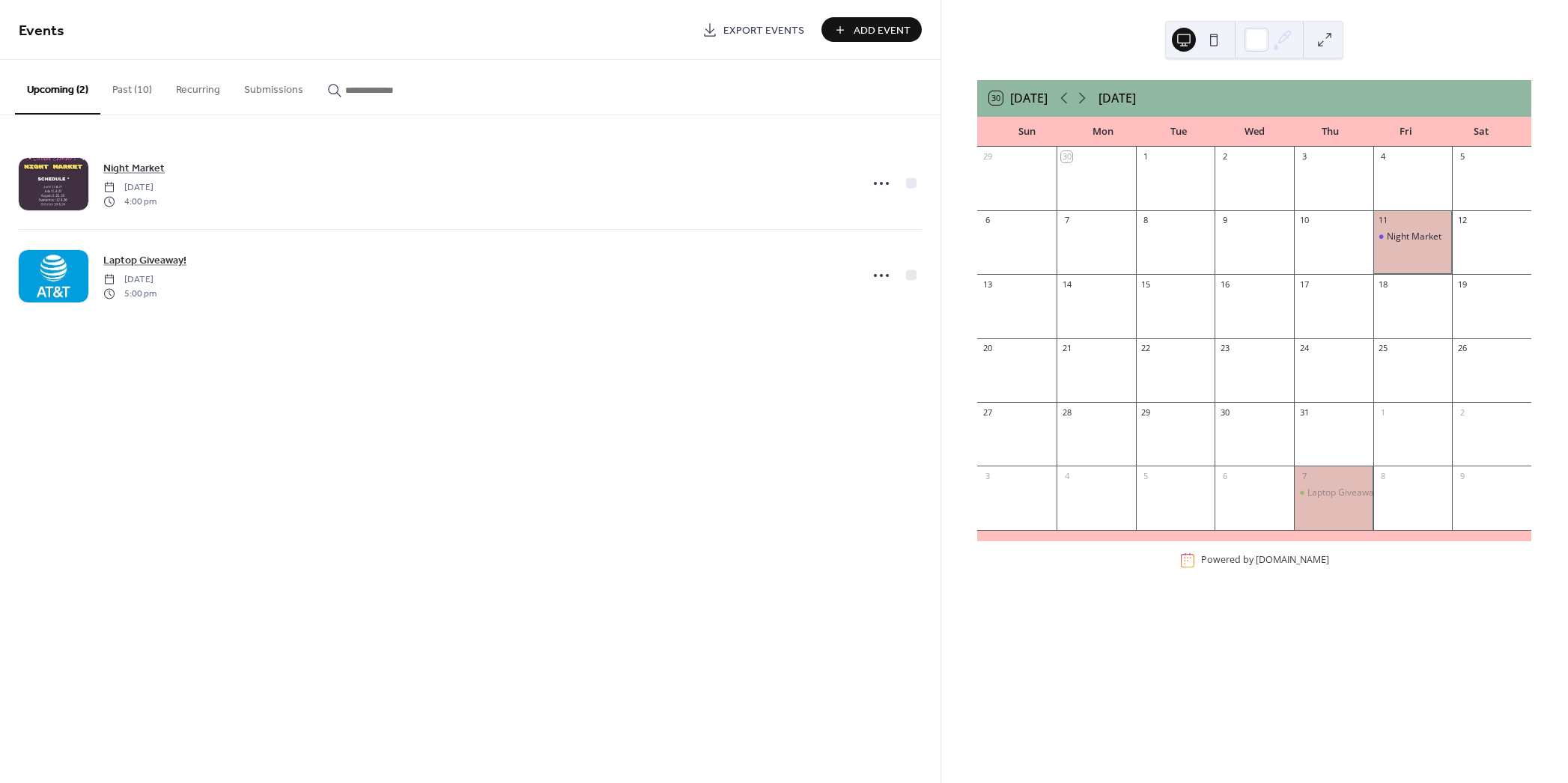 click on "Events Export Events Add Event Upcoming  (2) Past  (10) Recurring  Submissions  Night Market Friday, July 11, 2025 4:00 pm Laptop Giveaway! Thursday, August 7, 2025 5:00 pm Cancel" at bounding box center (470, 392) 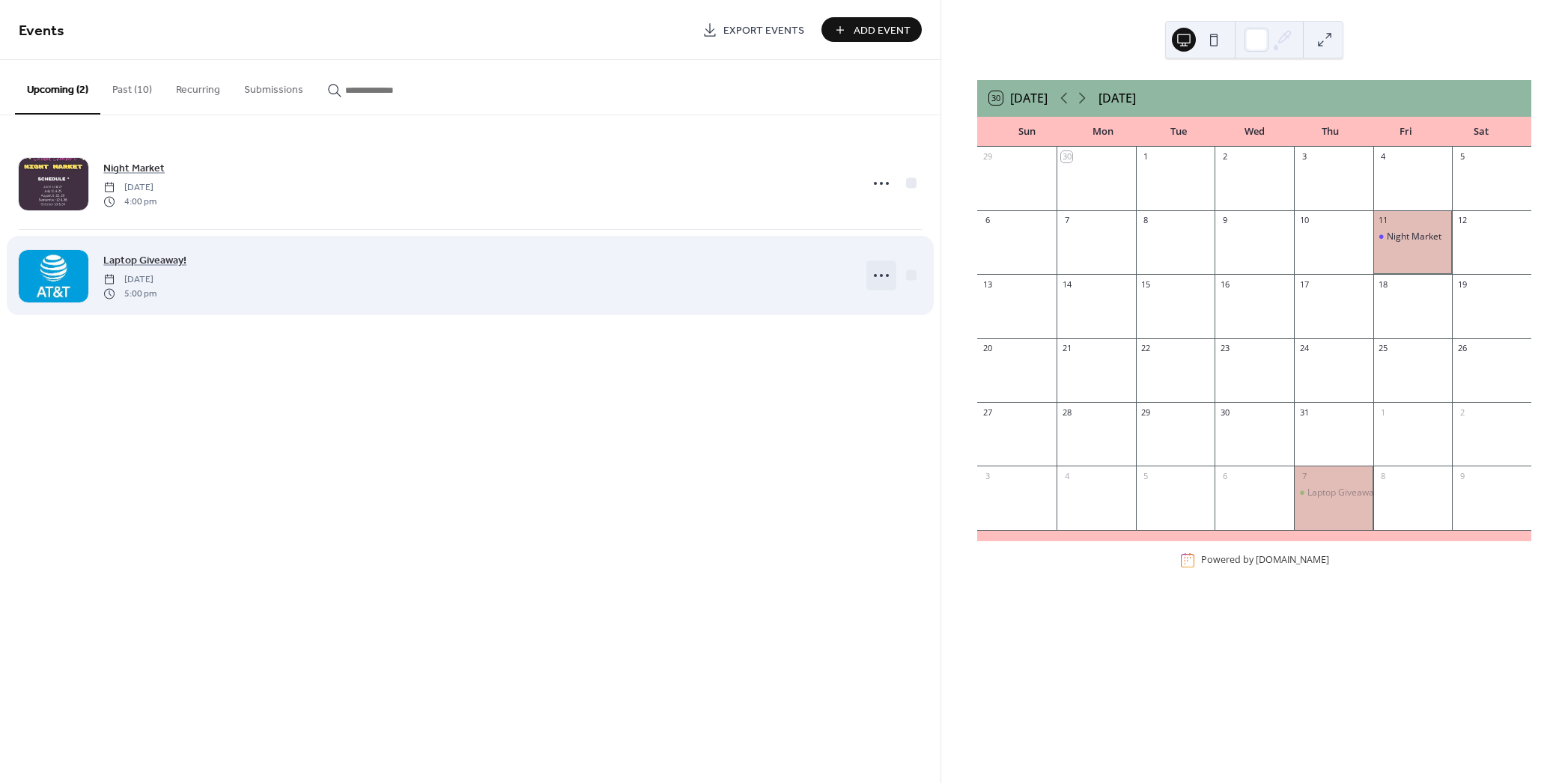 click 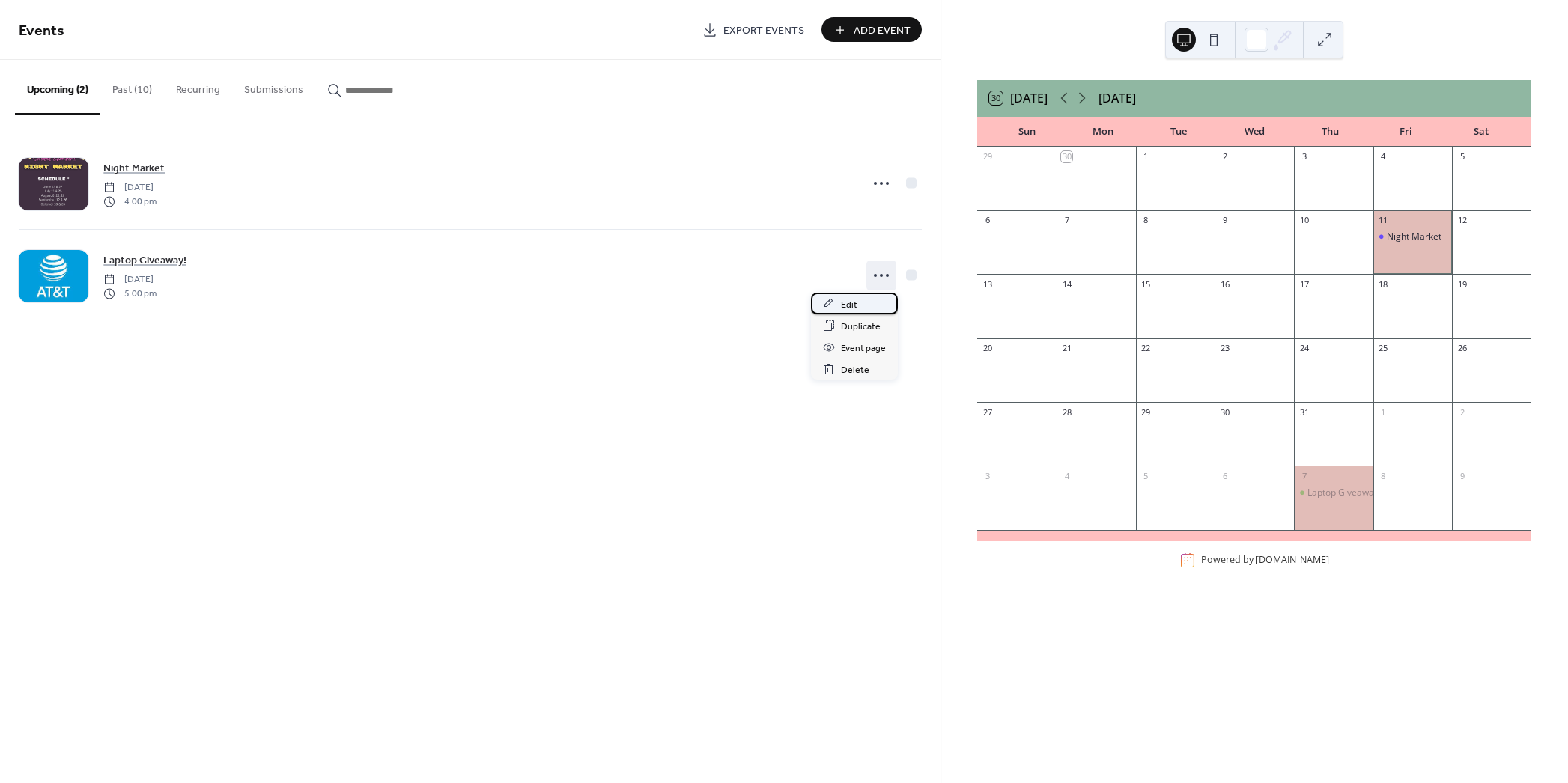 click on "Edit" at bounding box center [854, 303] 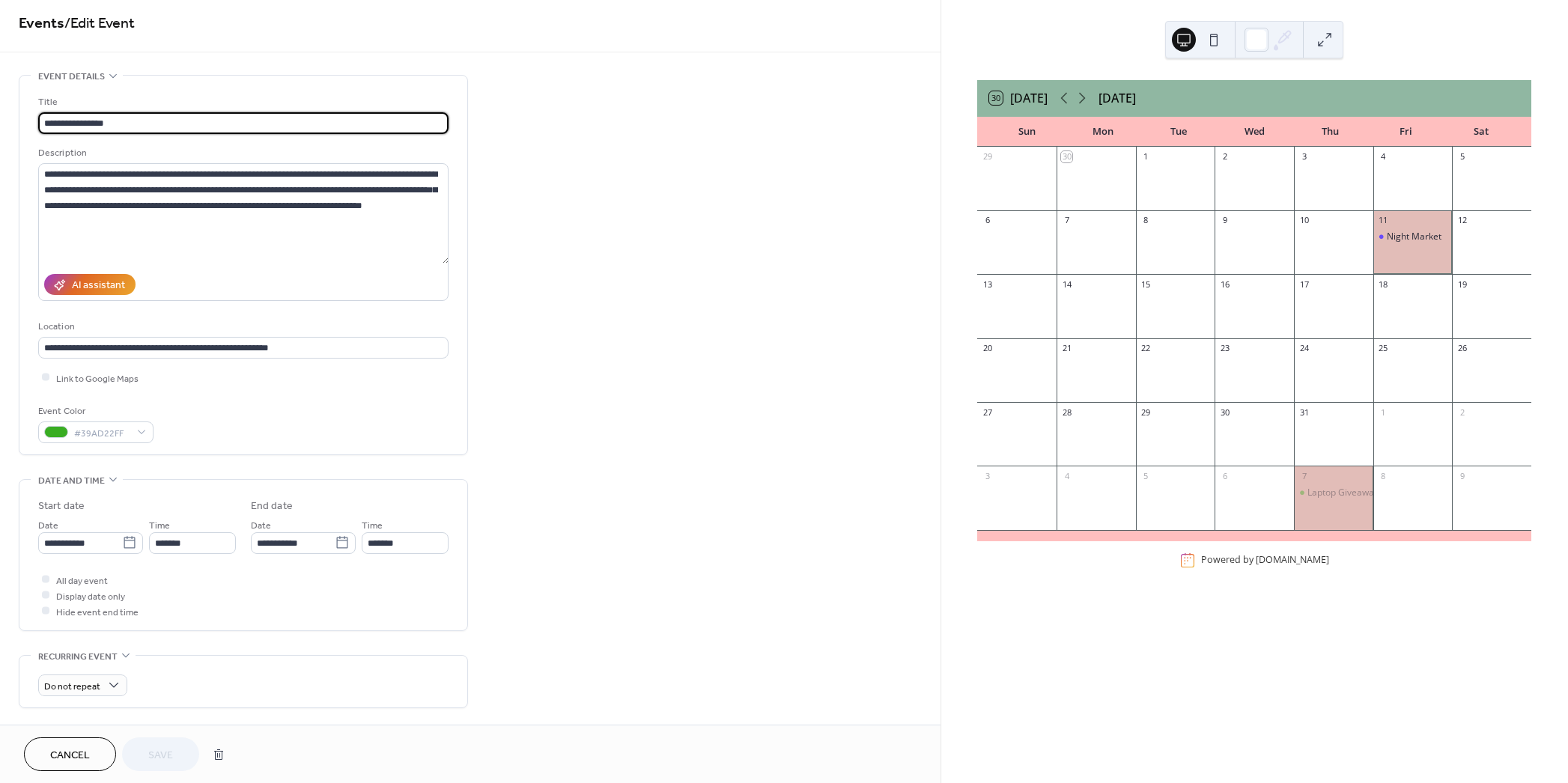 scroll, scrollTop: 0, scrollLeft: 0, axis: both 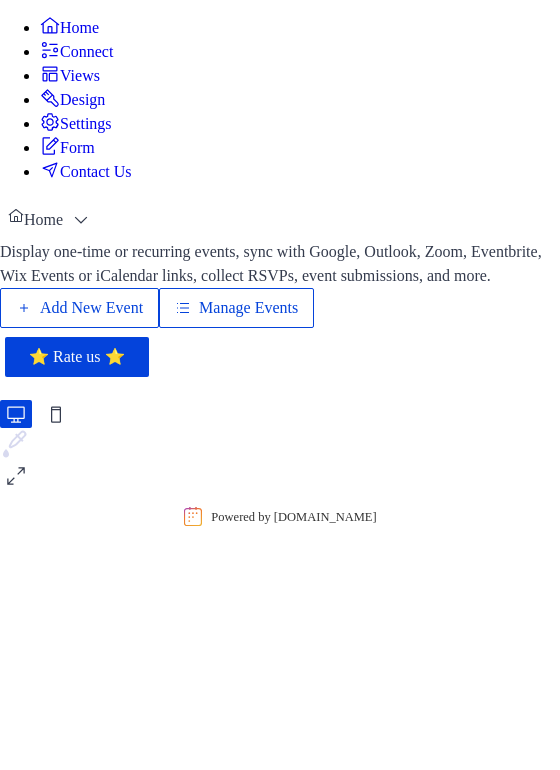 click on "Manage Events" at bounding box center [248, 308] 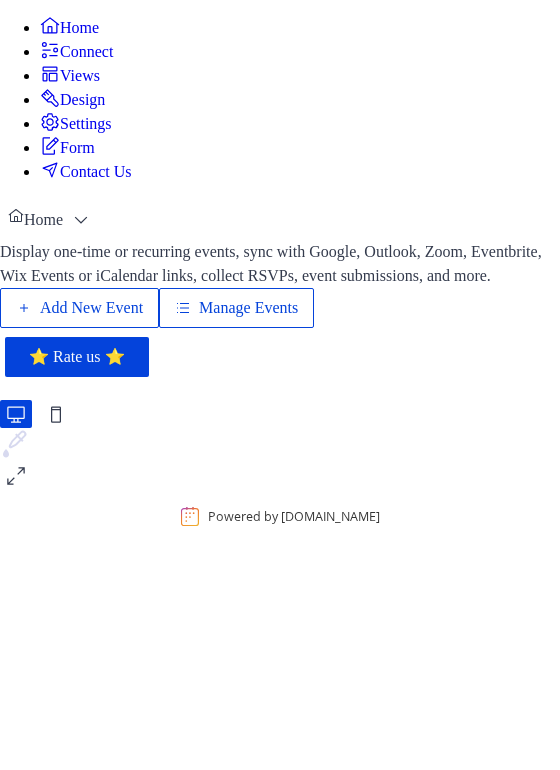 click on "Manage Events" at bounding box center (248, 308) 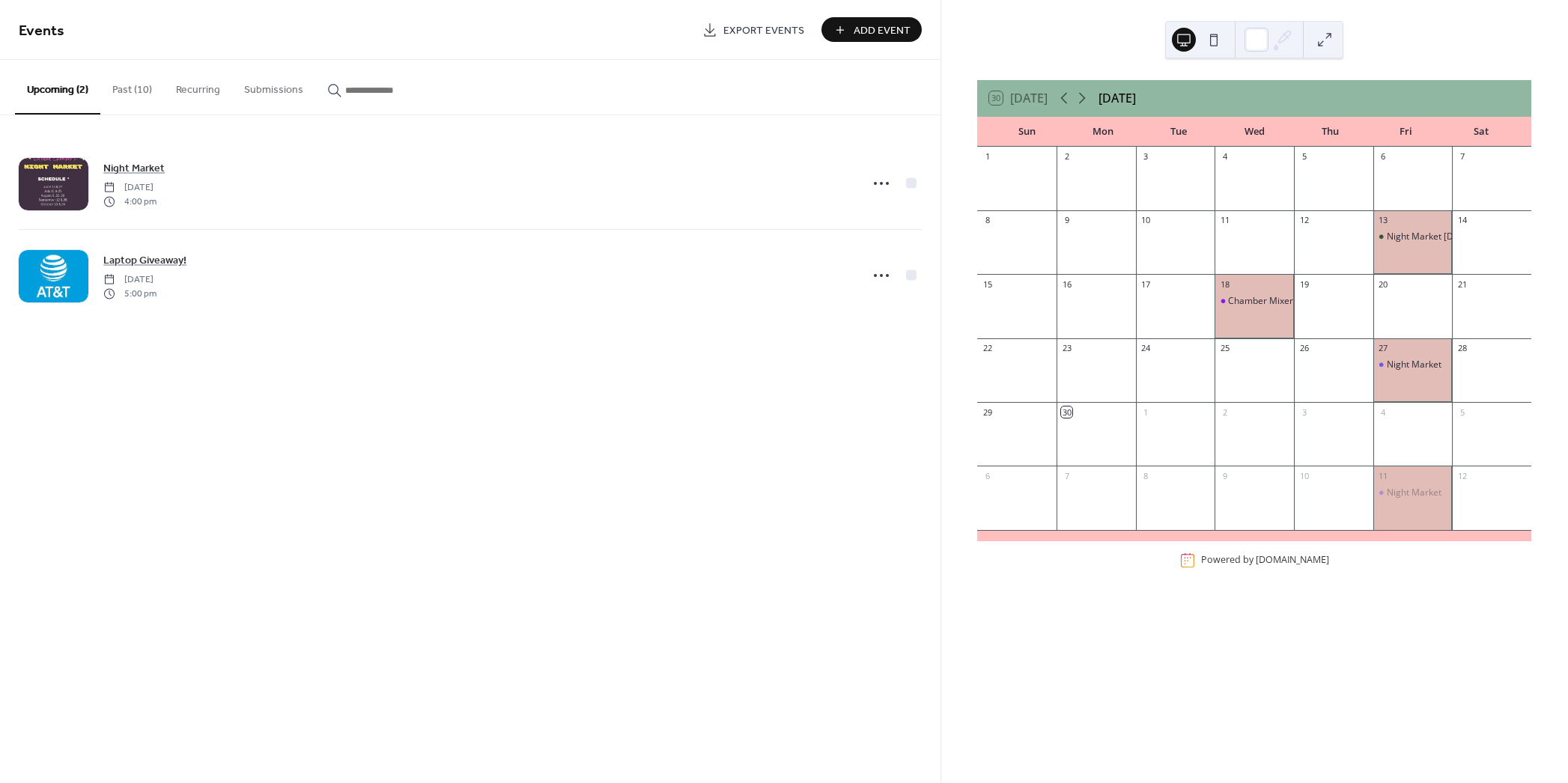 scroll, scrollTop: 0, scrollLeft: 0, axis: both 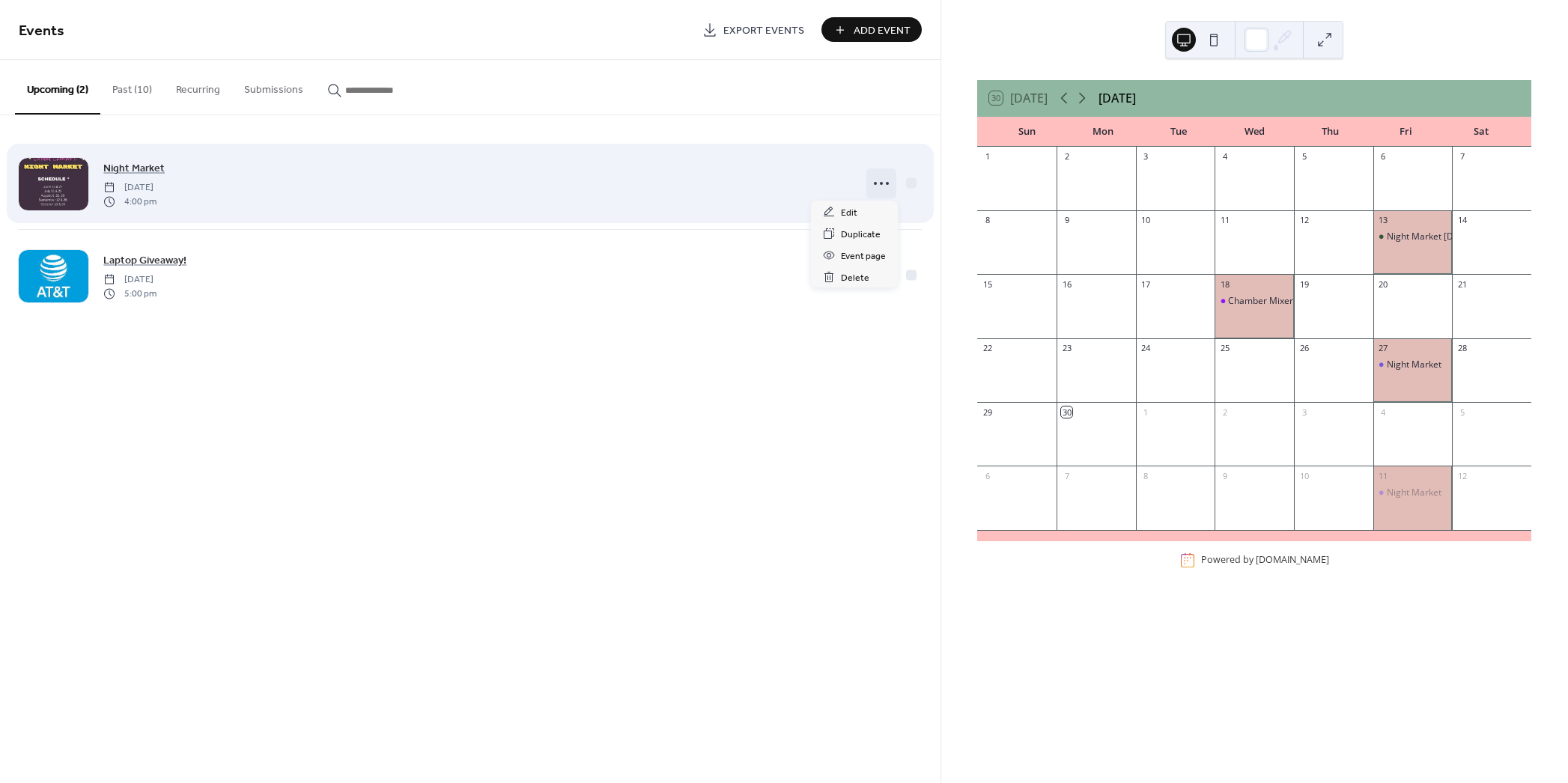 click 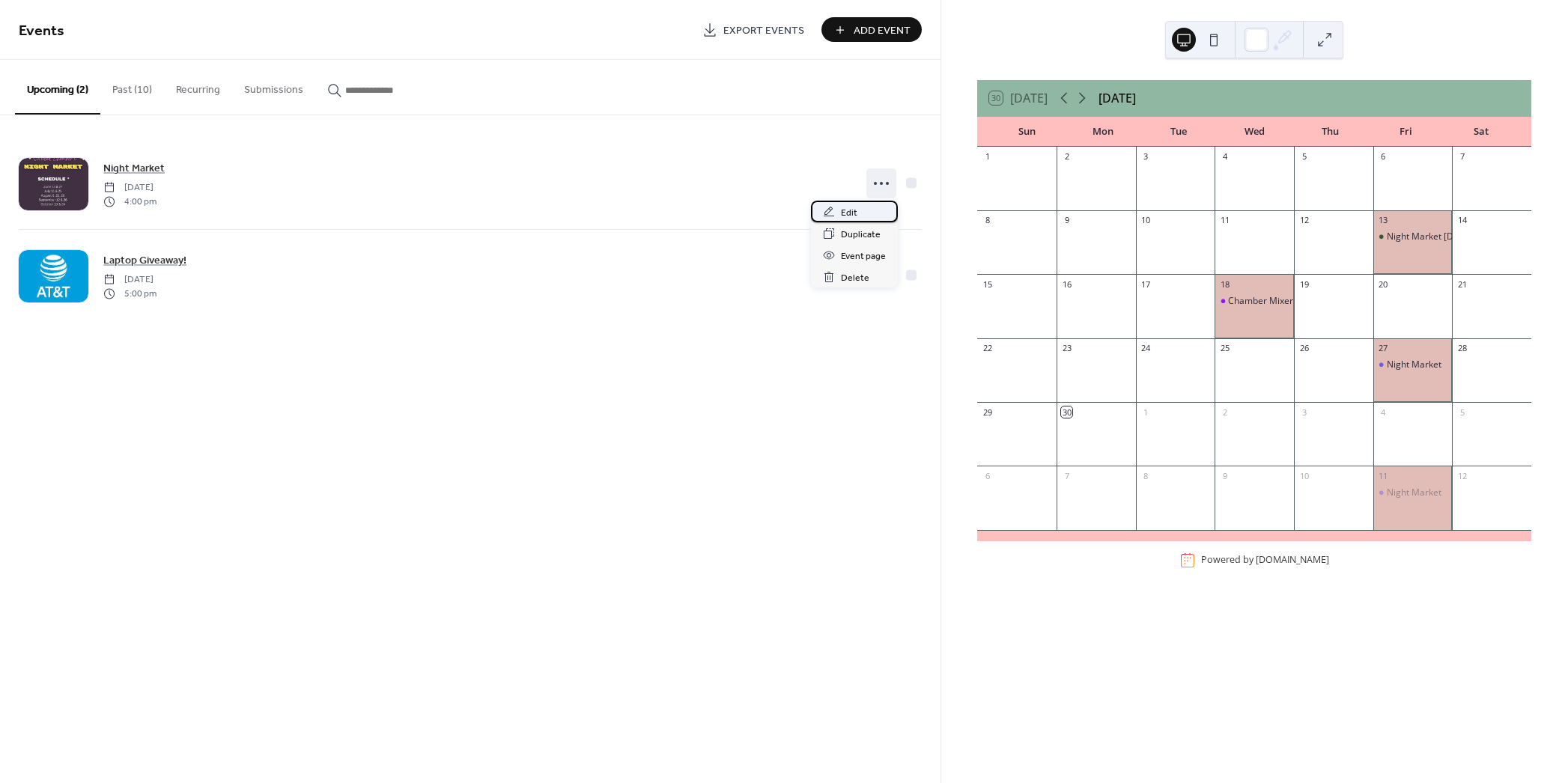 click on "Edit" at bounding box center [849, 213] 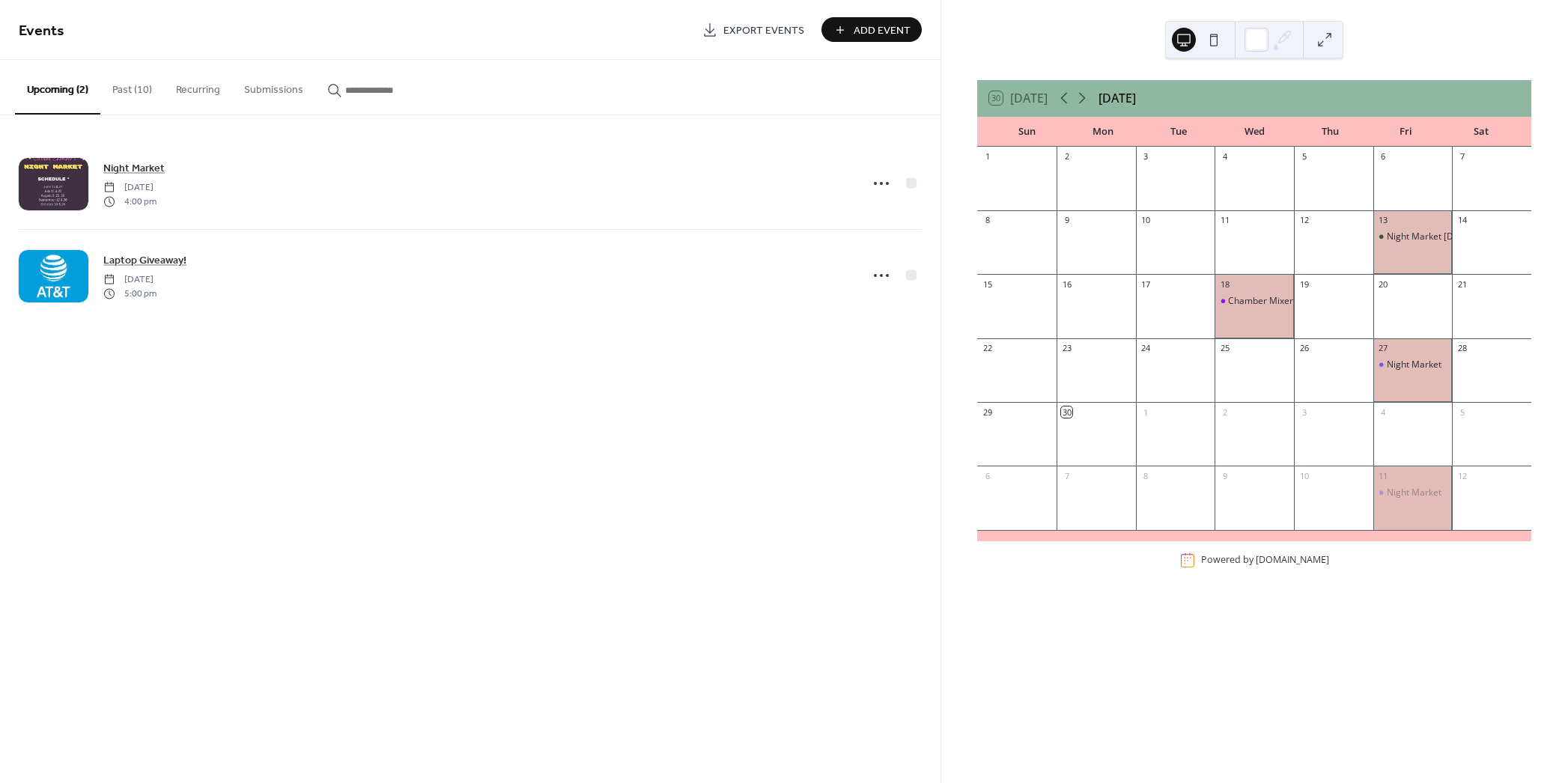 scroll, scrollTop: 0, scrollLeft: 0, axis: both 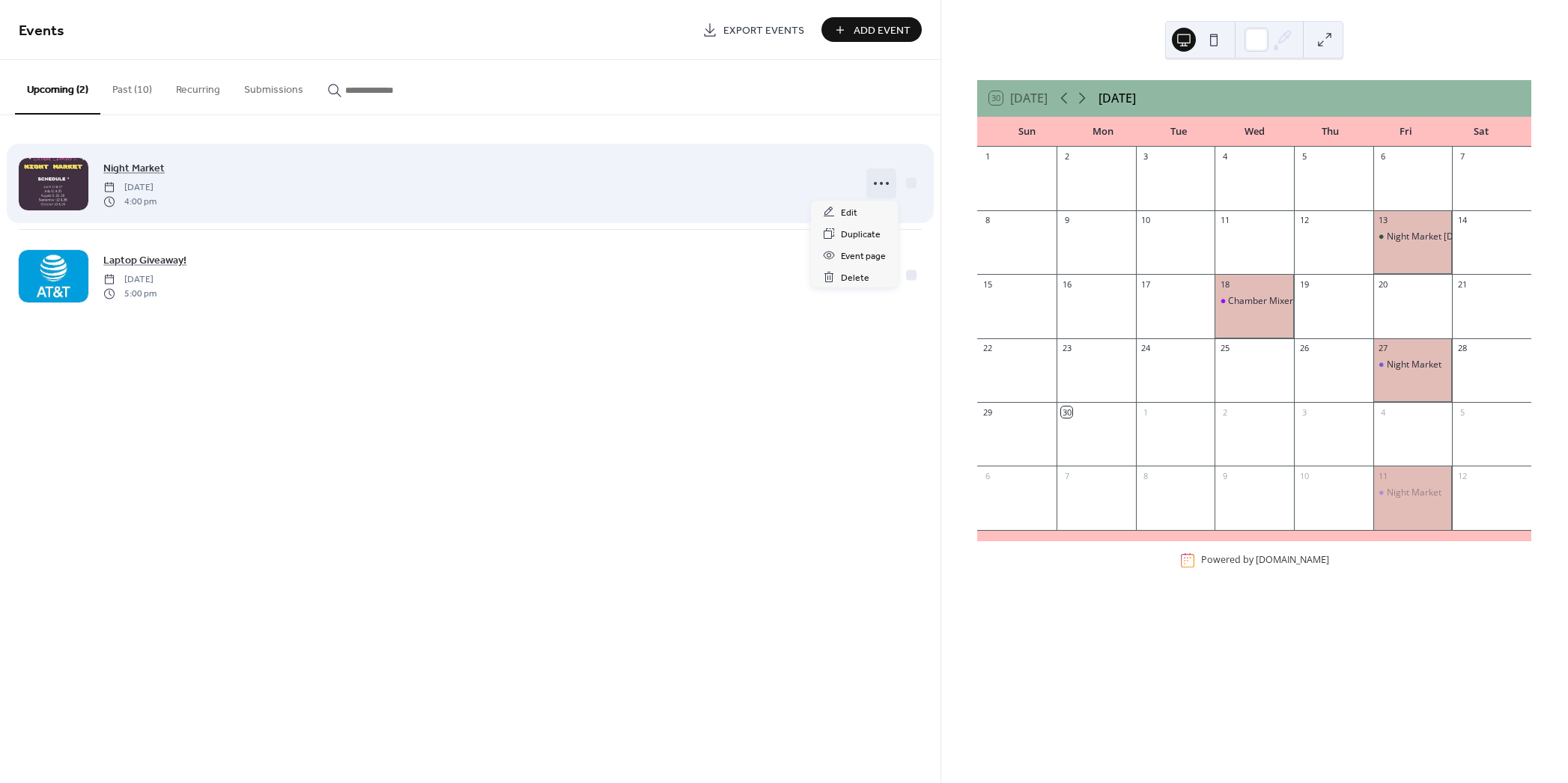 click 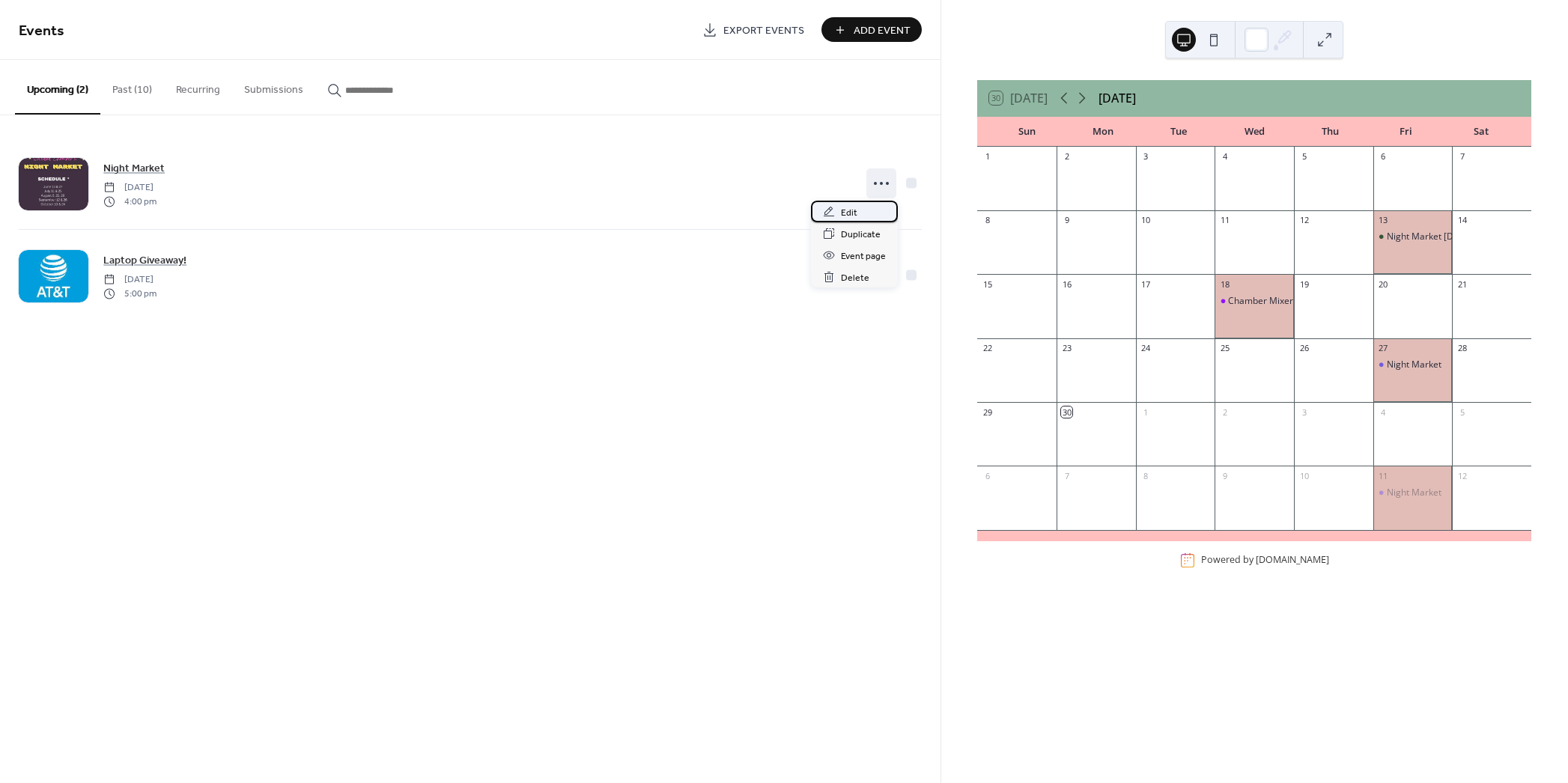 click on "Edit" at bounding box center [849, 213] 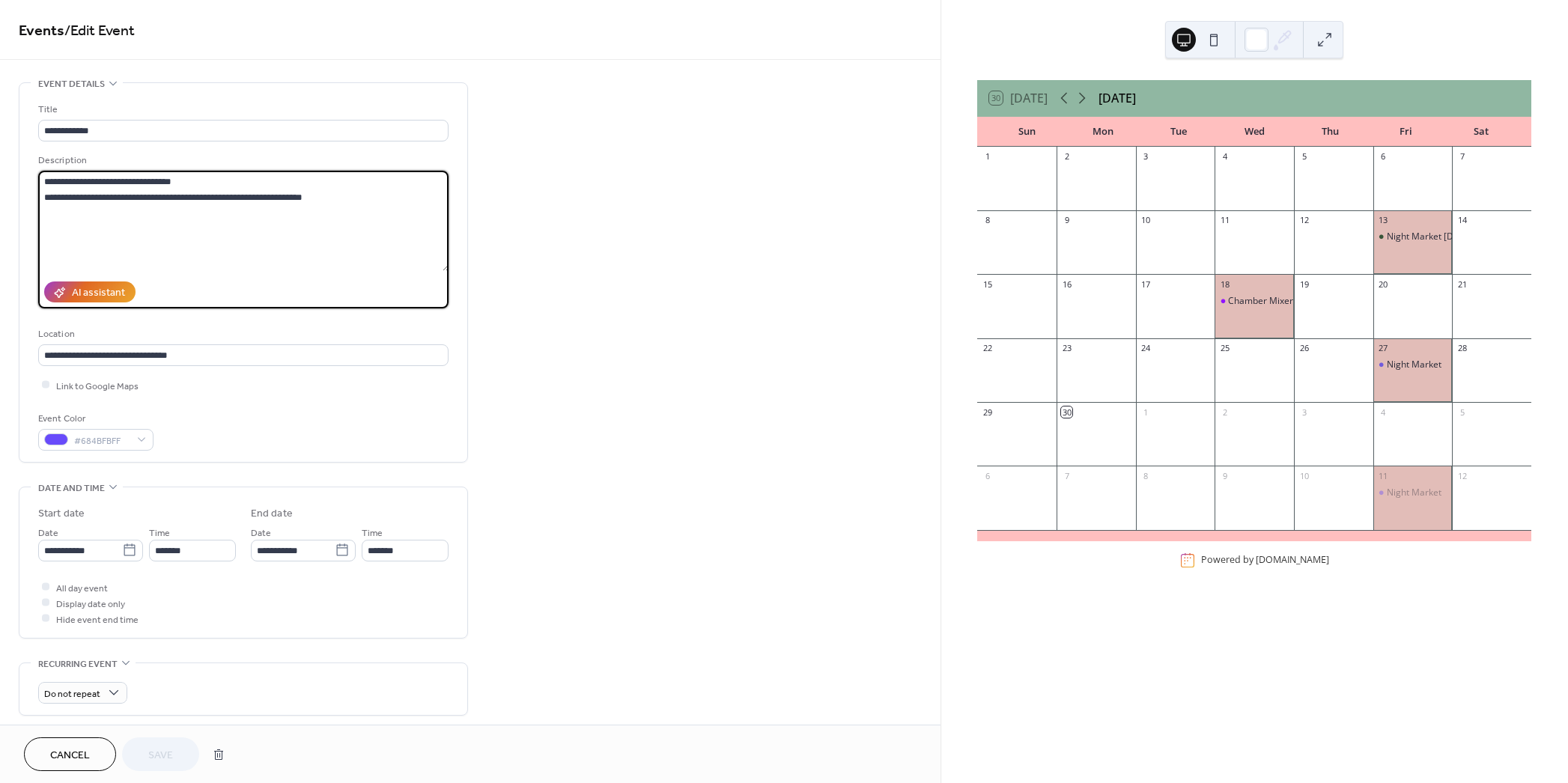 click on "**********" at bounding box center (243, 221) 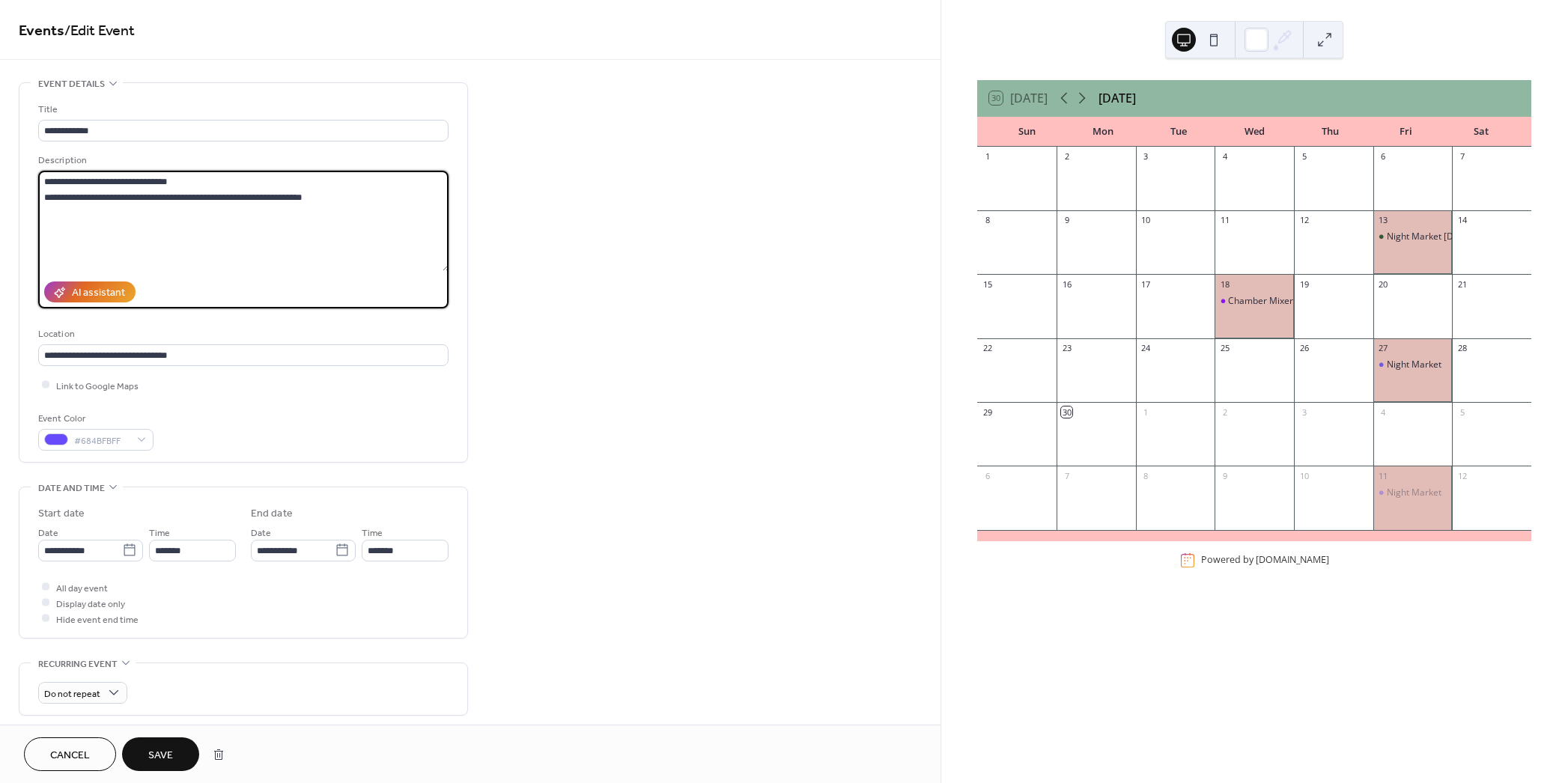click on "**********" at bounding box center [243, 221] 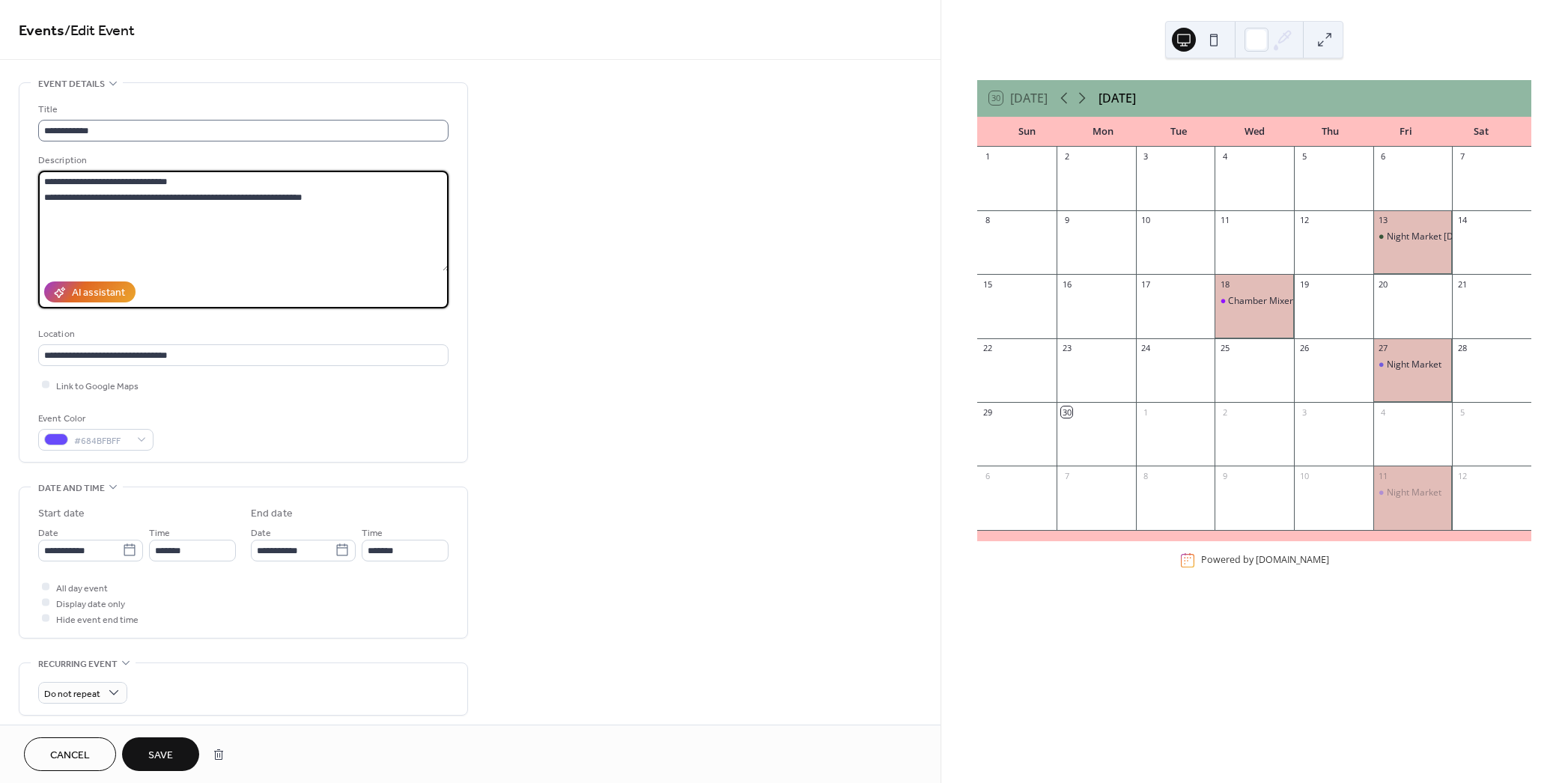 type on "**********" 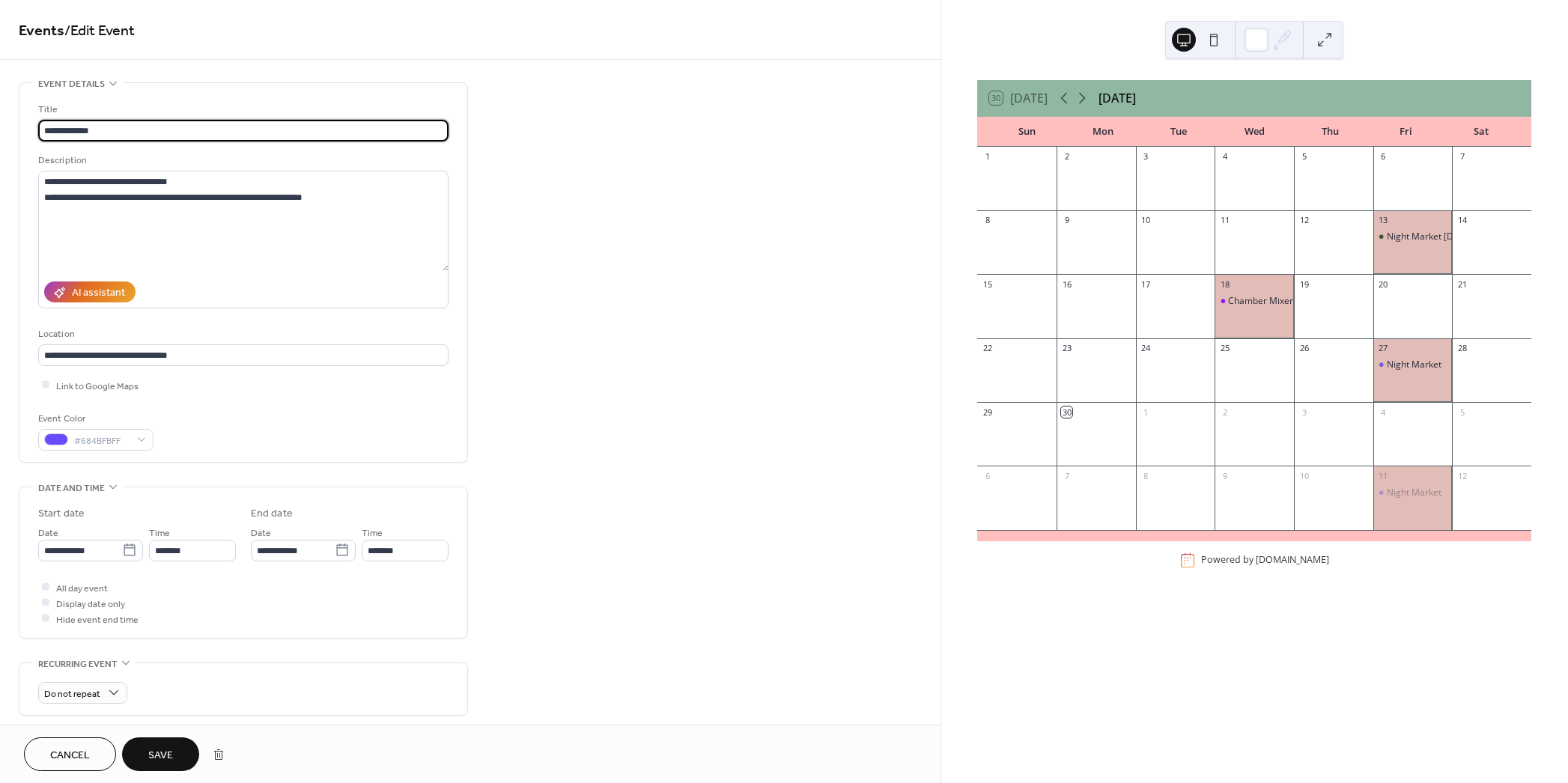 click on "**********" at bounding box center (243, 130) 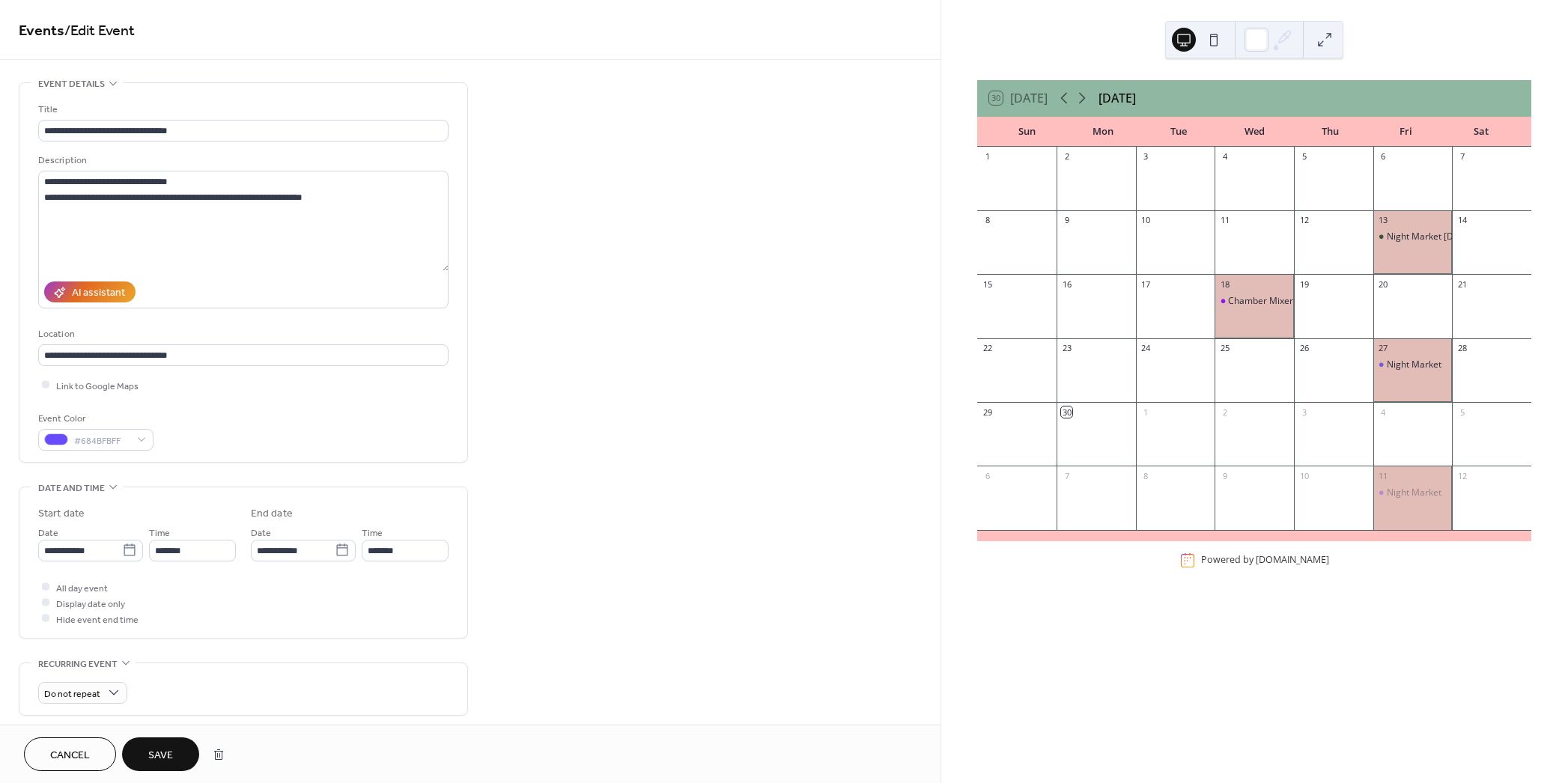 drag, startPoint x: 76, startPoint y: 58, endPoint x: 672, endPoint y: 29, distance: 596.7051 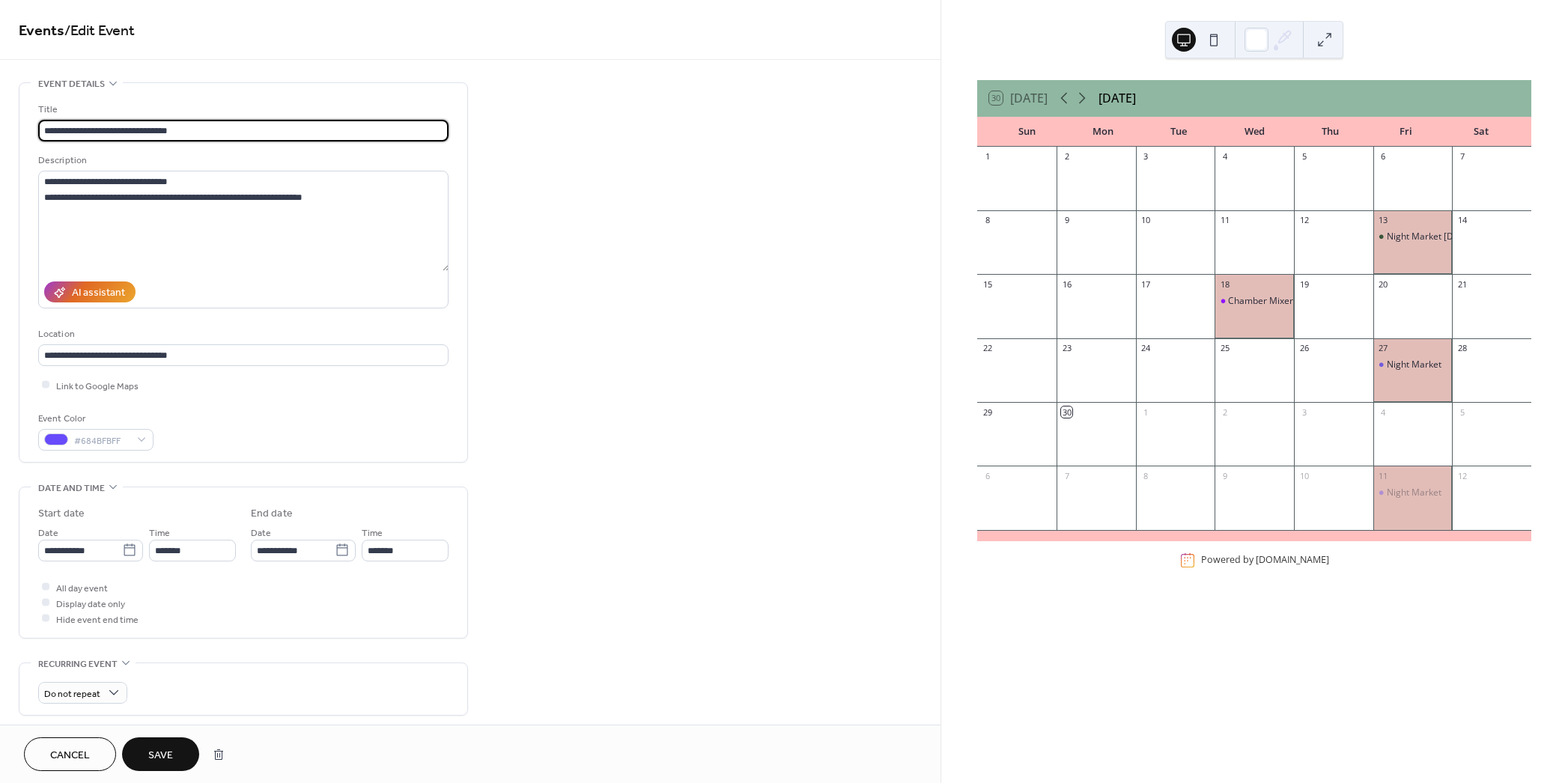 click on "**********" at bounding box center (243, 130) 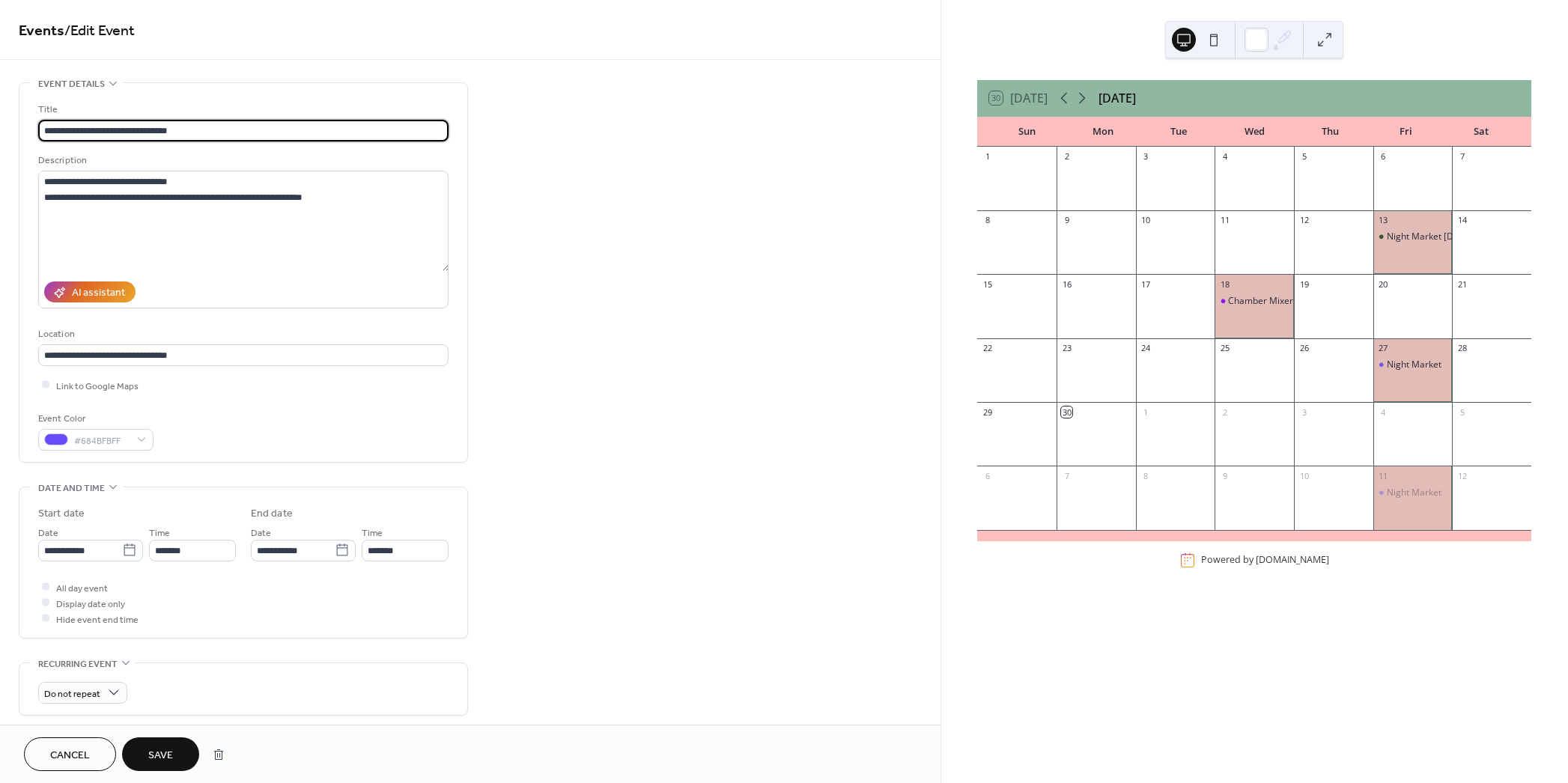 type on "**********" 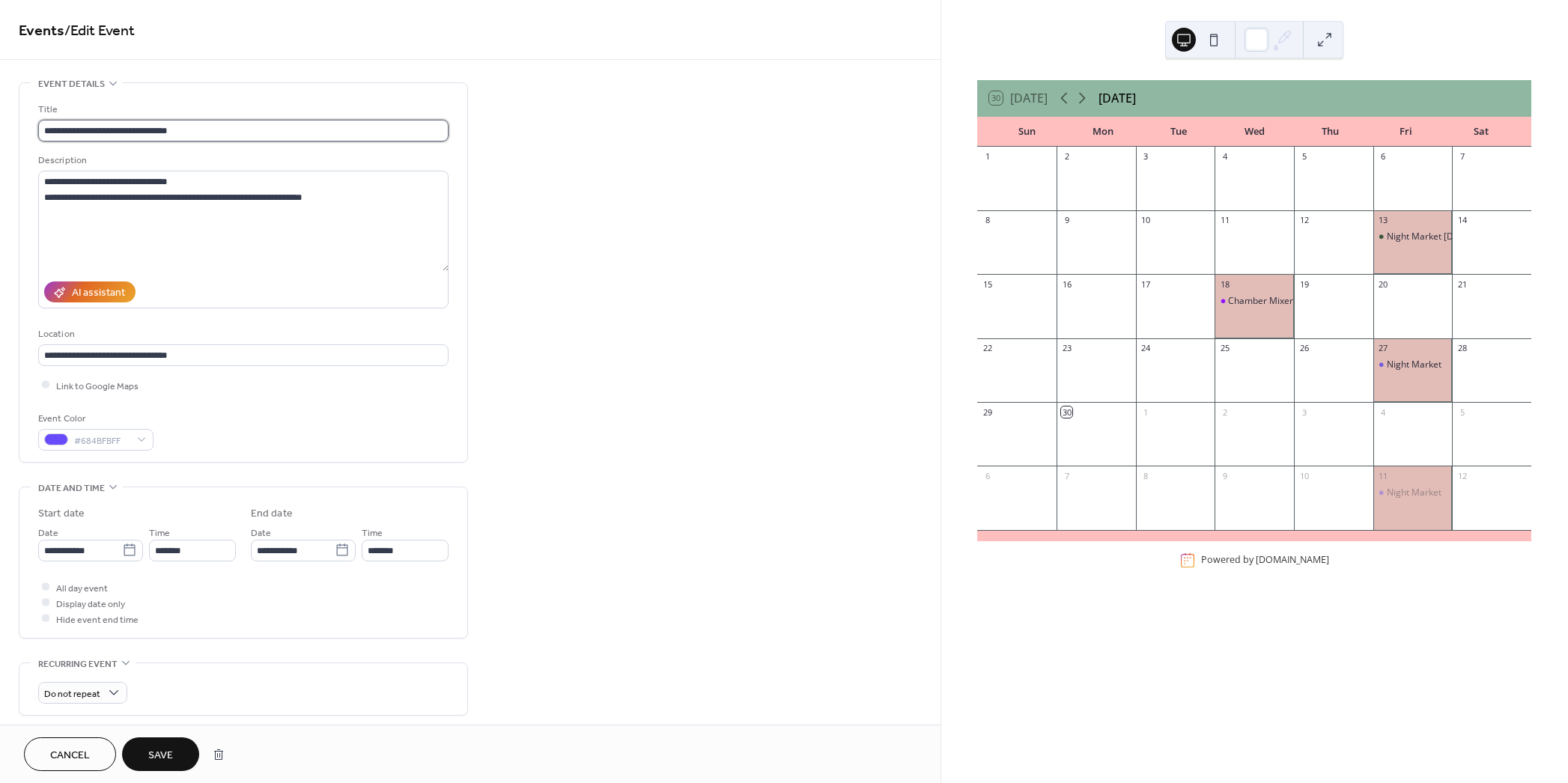 click on "**********" at bounding box center [243, 130] 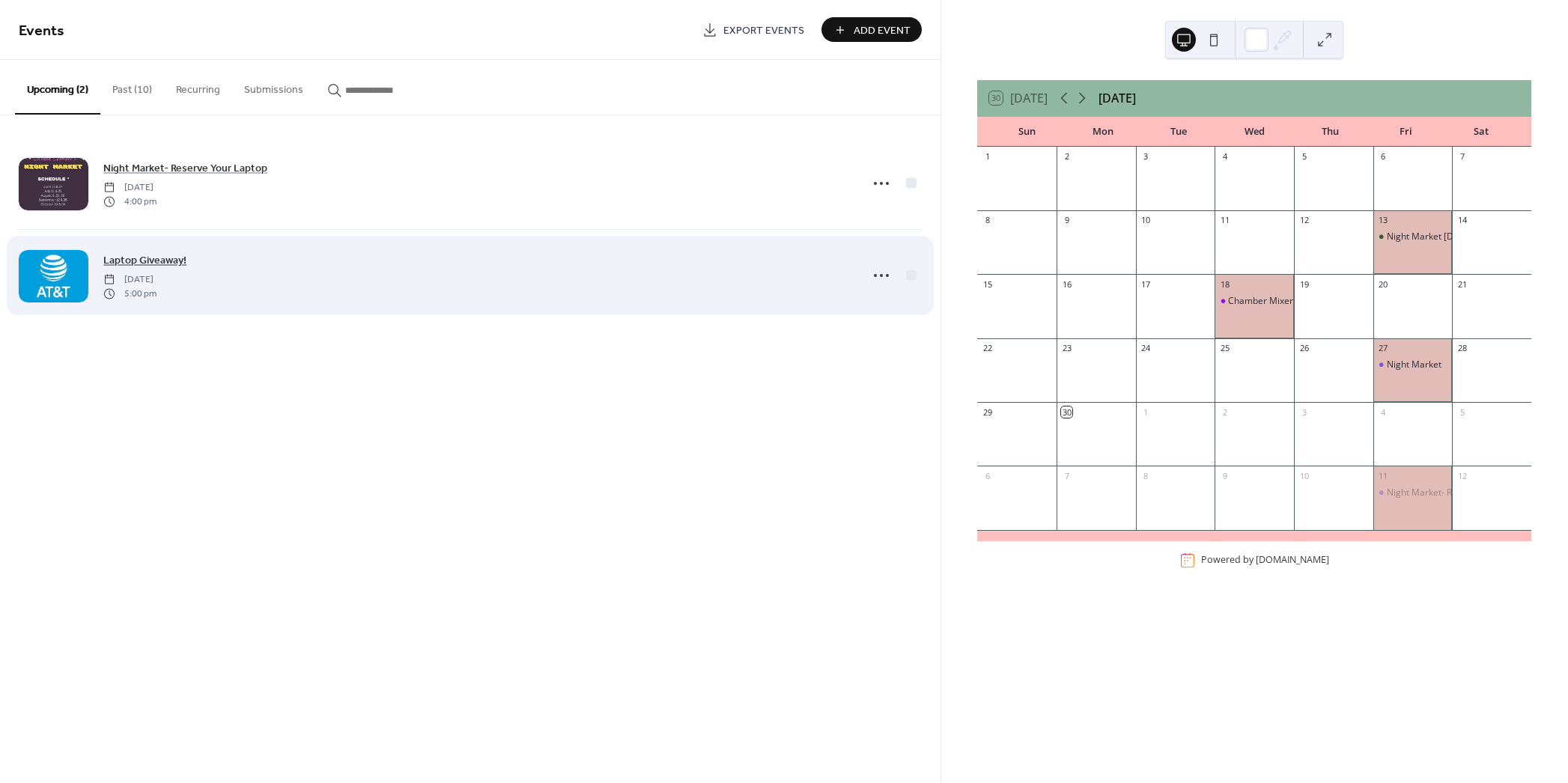 click on "Laptop Giveaway!" at bounding box center [145, 261] 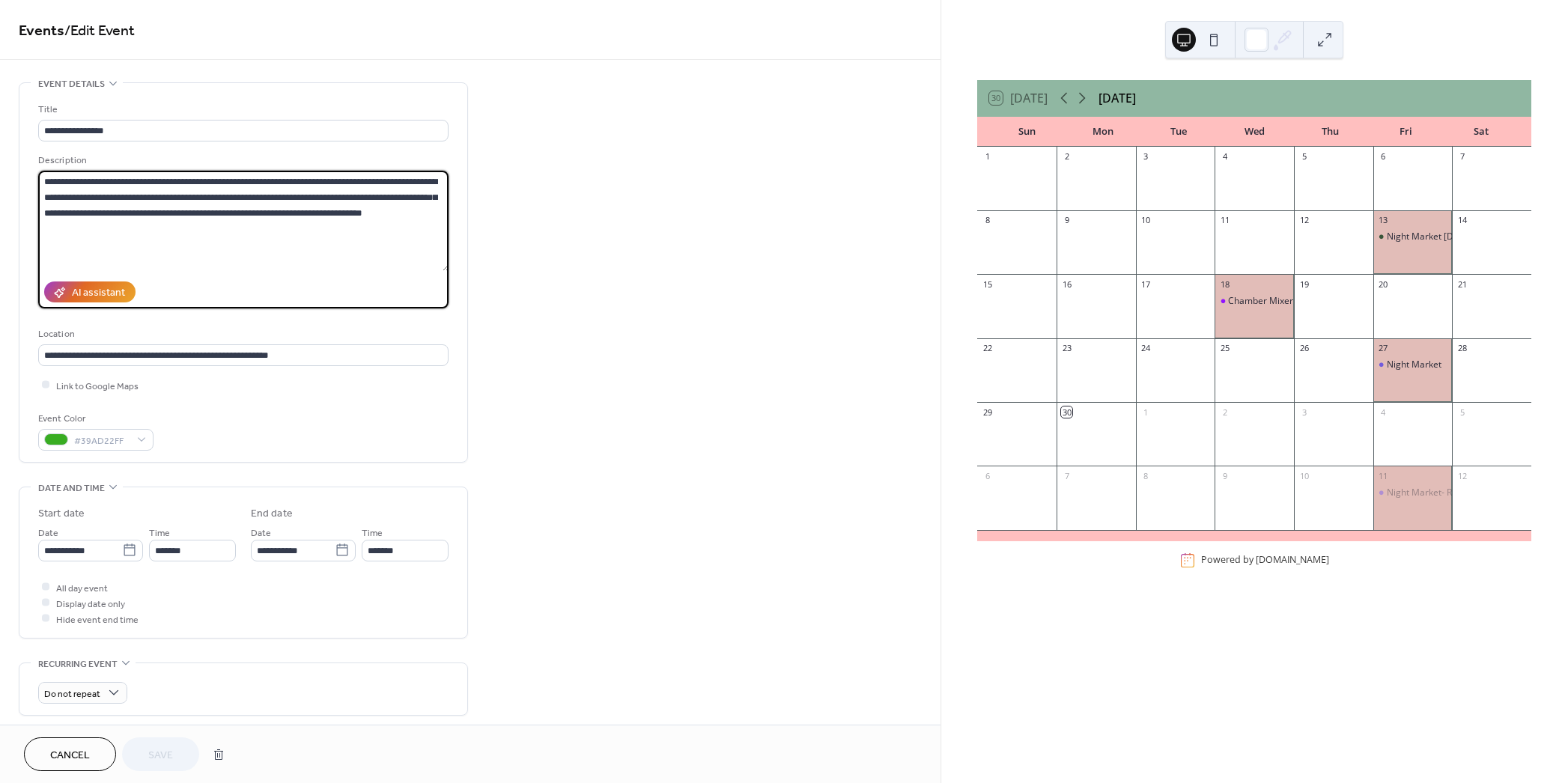 click on "**********" at bounding box center (243, 221) 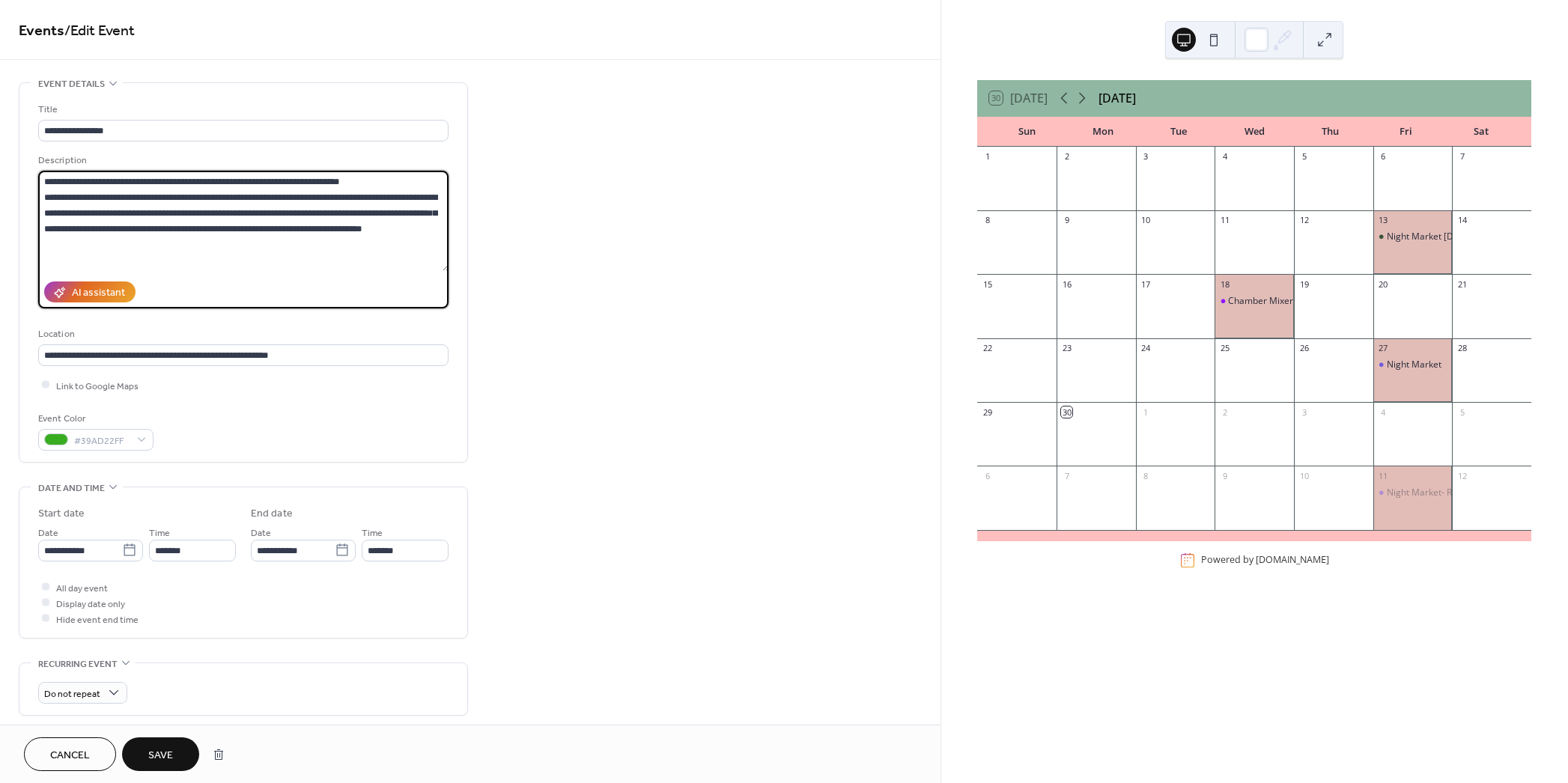 type on "**********" 